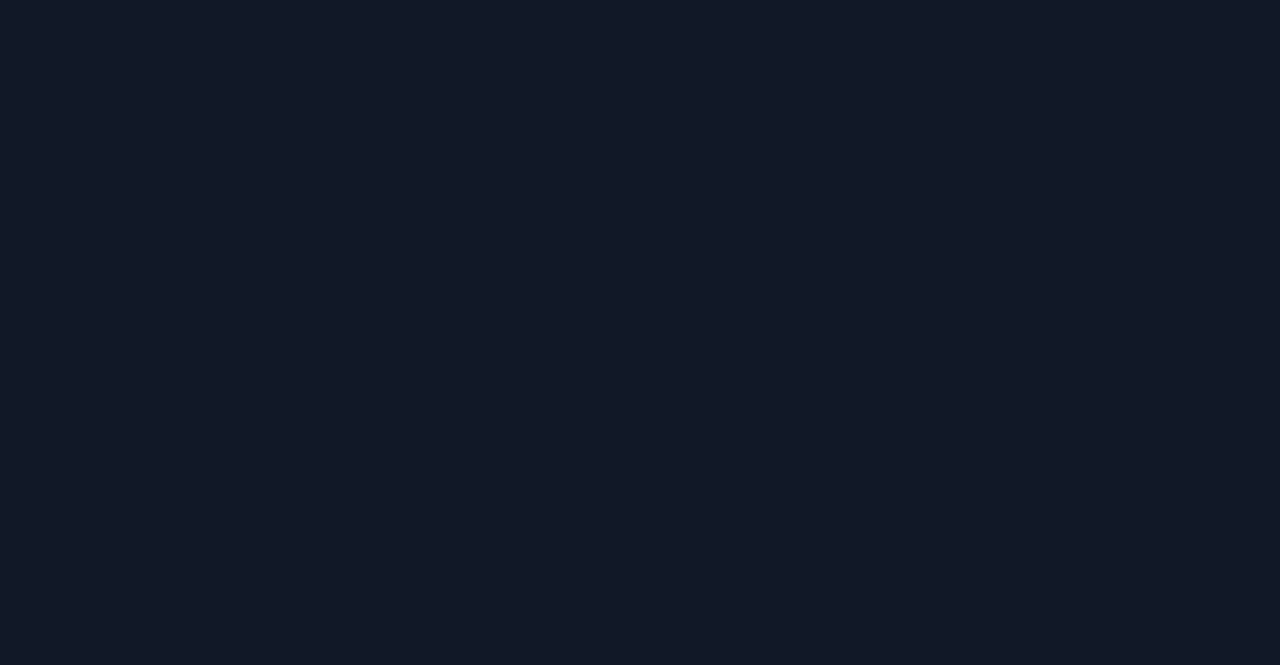 scroll, scrollTop: 0, scrollLeft: 0, axis: both 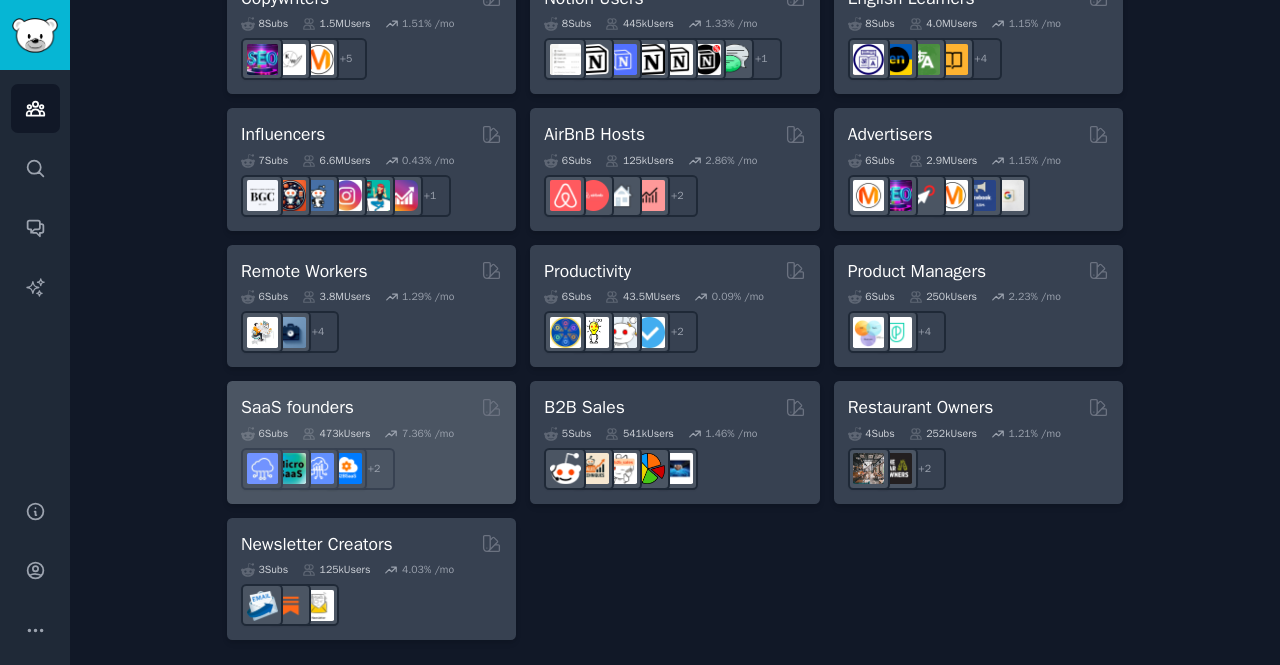 click on "SaaS founders" at bounding box center (371, 407) 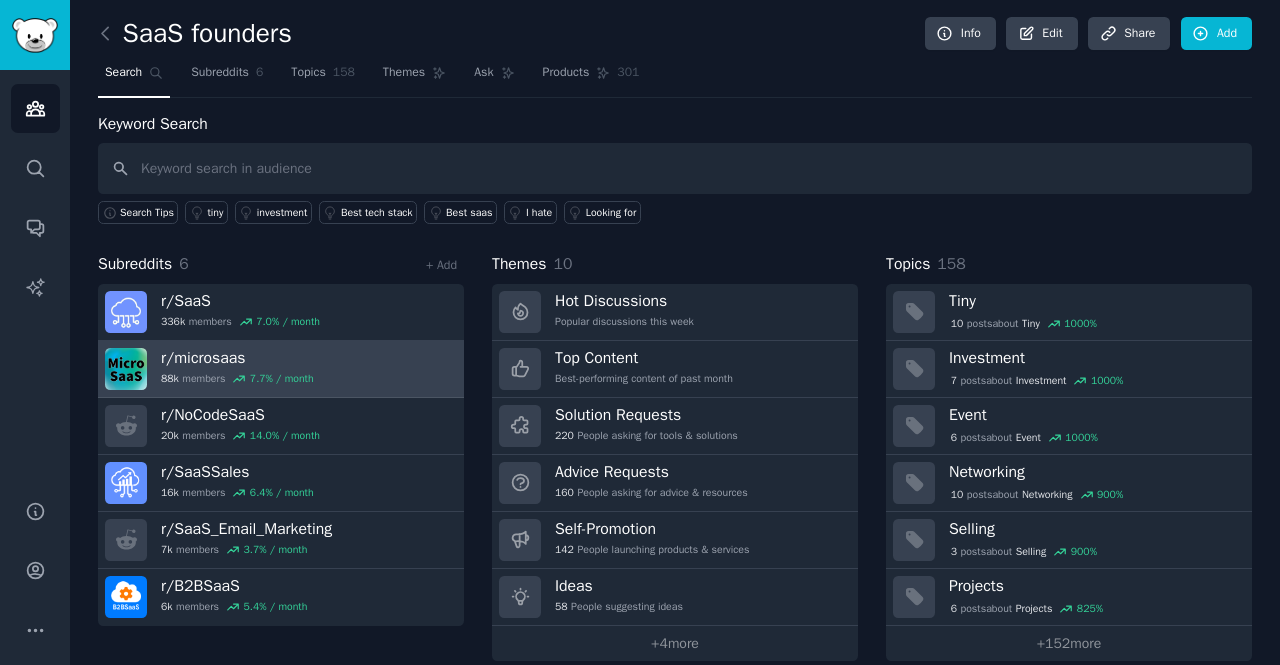 scroll, scrollTop: 0, scrollLeft: 0, axis: both 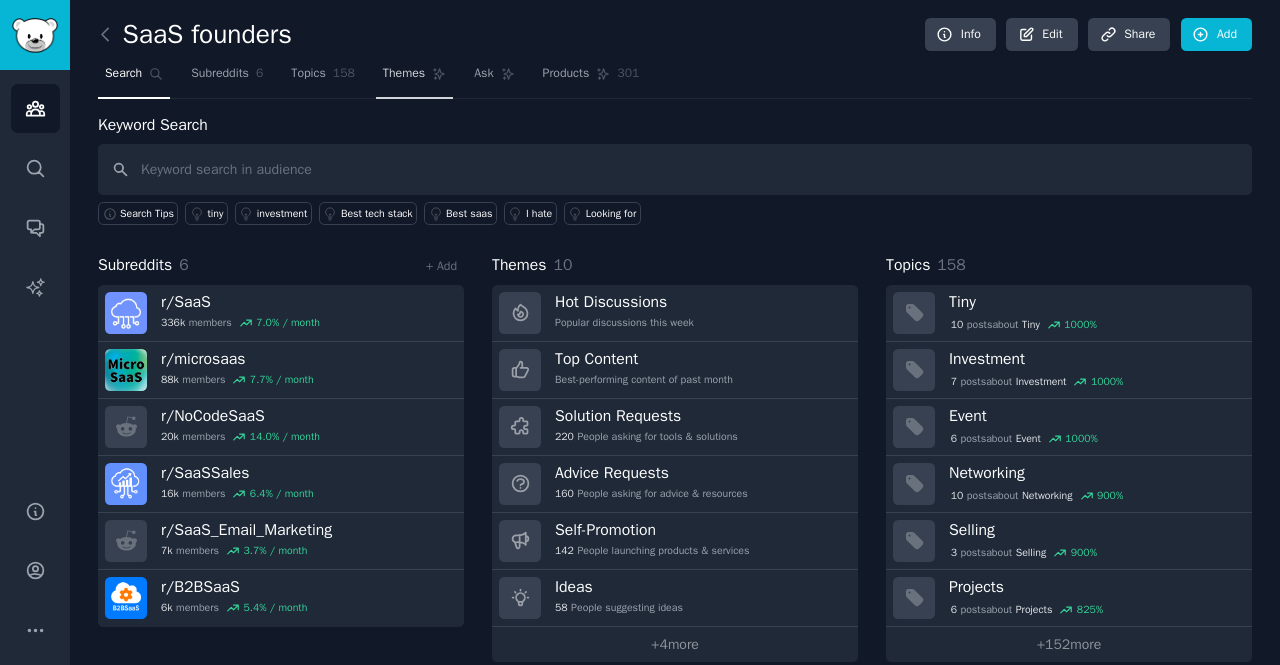 click on "Themes" at bounding box center (404, 74) 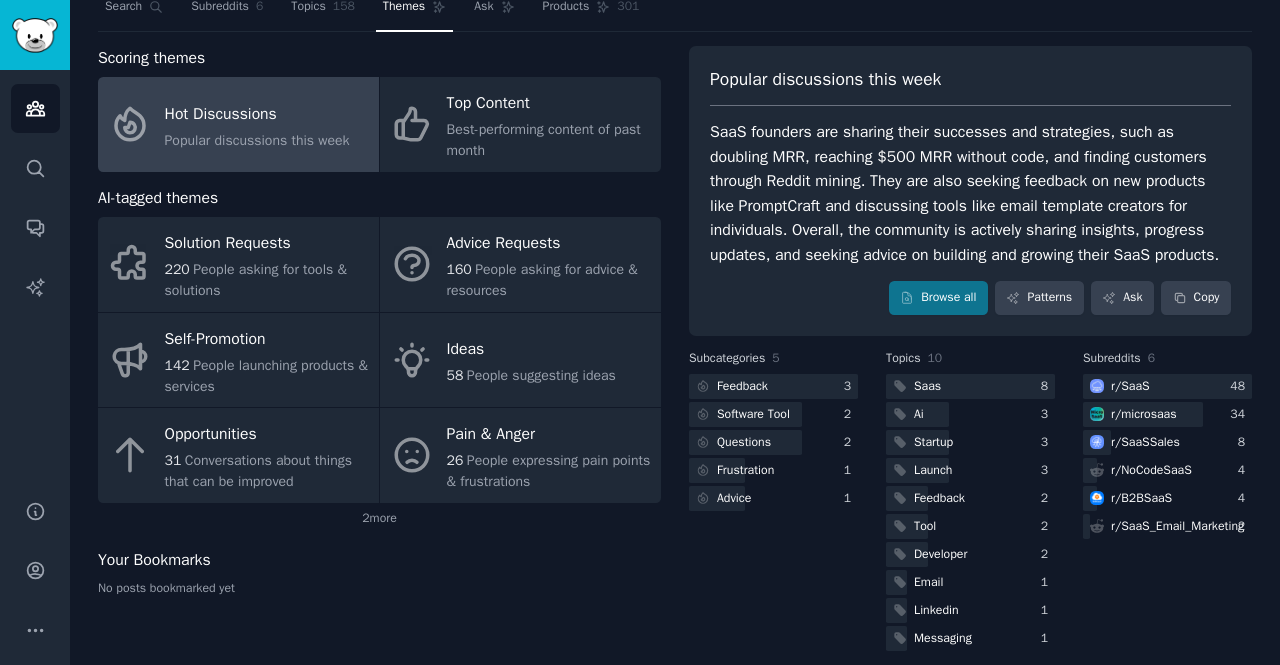 scroll, scrollTop: 71, scrollLeft: 0, axis: vertical 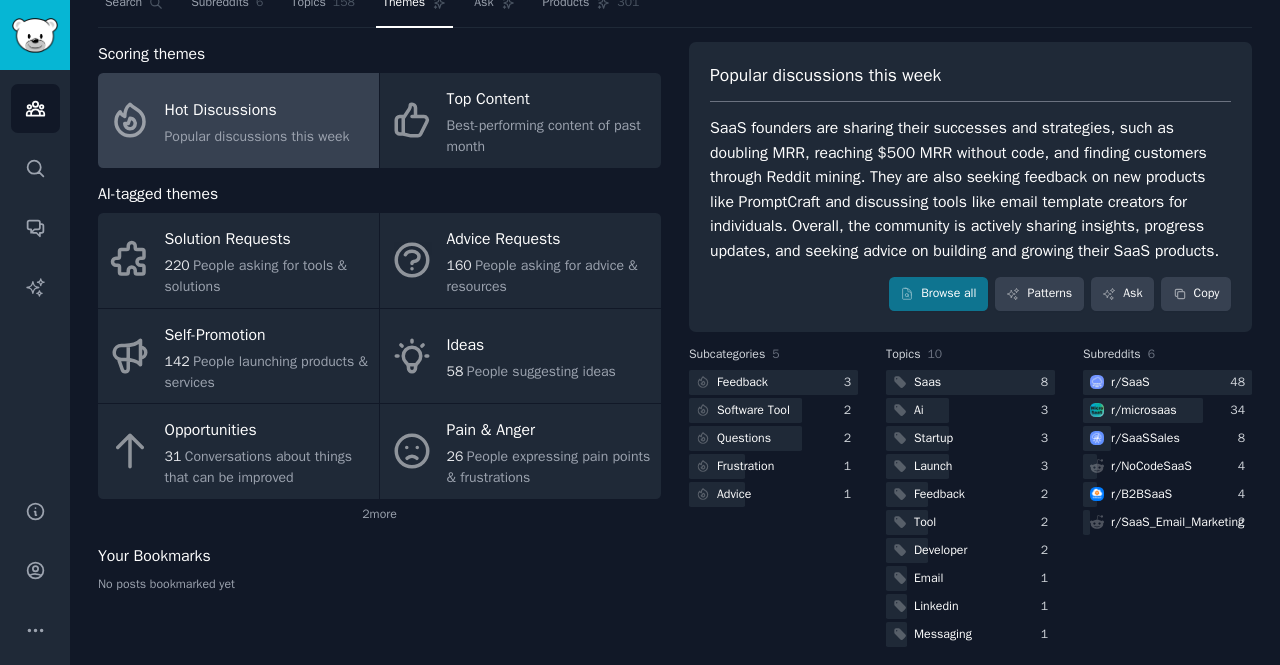 click on "Popular discussions this week SaaS founders are sharing their successes and strategies, such as doubling MRR, reaching $500 MRR without code, and finding customers through Reddit mining. They are also seeking feedback on new products like PromptCraft and discussing tools like email template creators for individuals. Overall, the community is actively sharing insights, progress updates, and seeking advice on building and growing their SaaS products. Browse all Patterns Ask Copy" at bounding box center (970, 187) 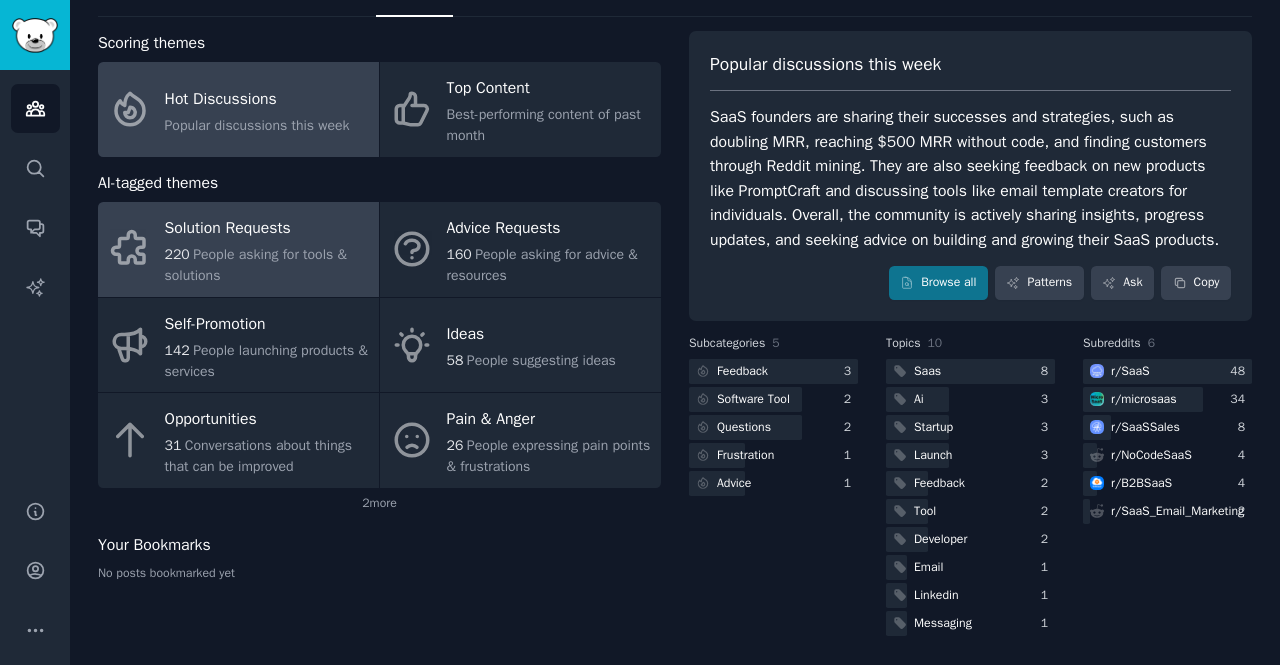 click on "People asking for tools & solutions" at bounding box center [256, 265] 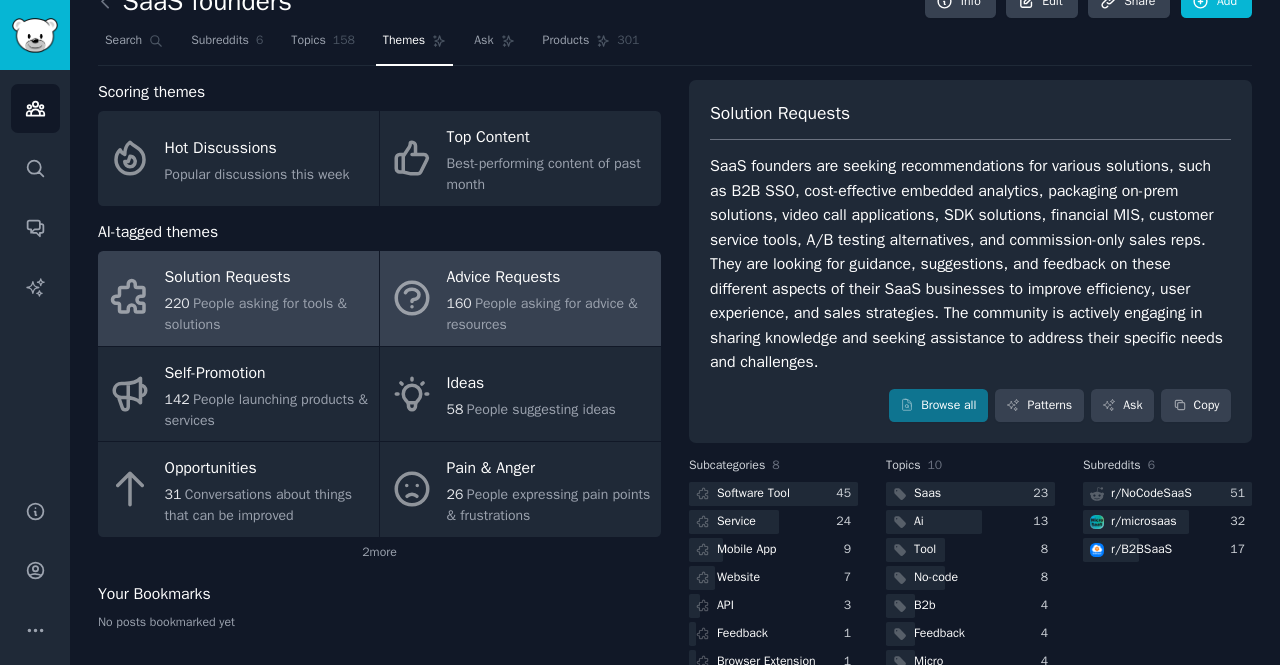 scroll, scrollTop: 0, scrollLeft: 0, axis: both 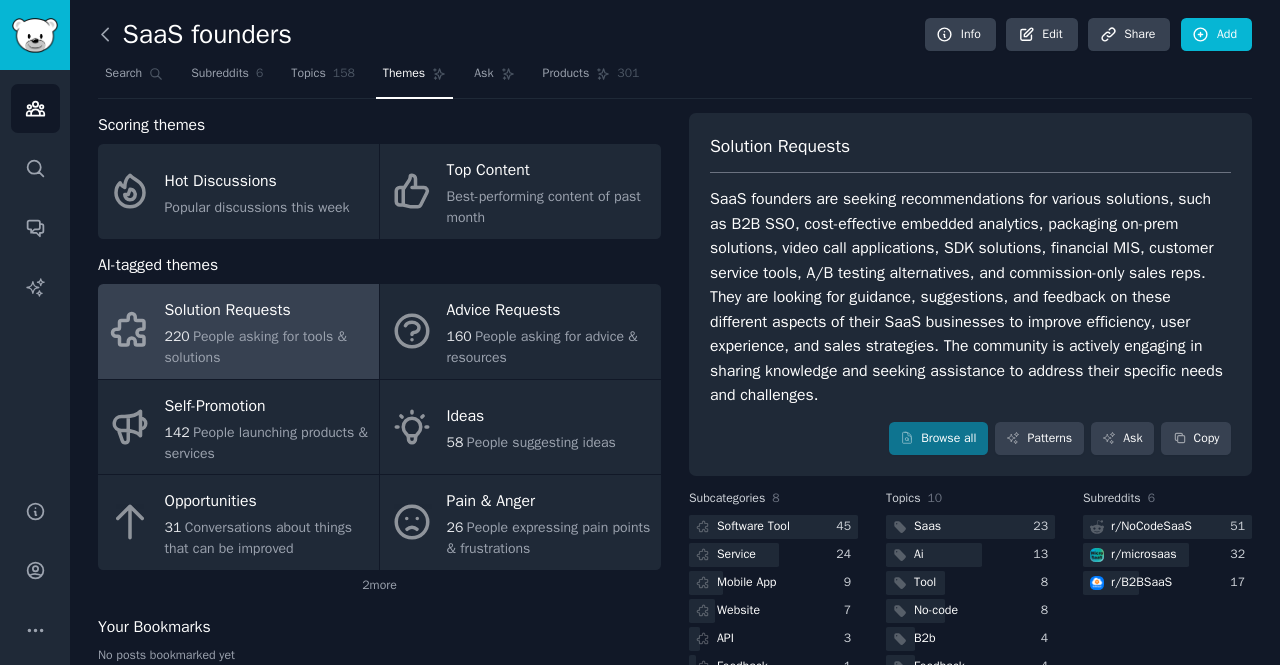 click 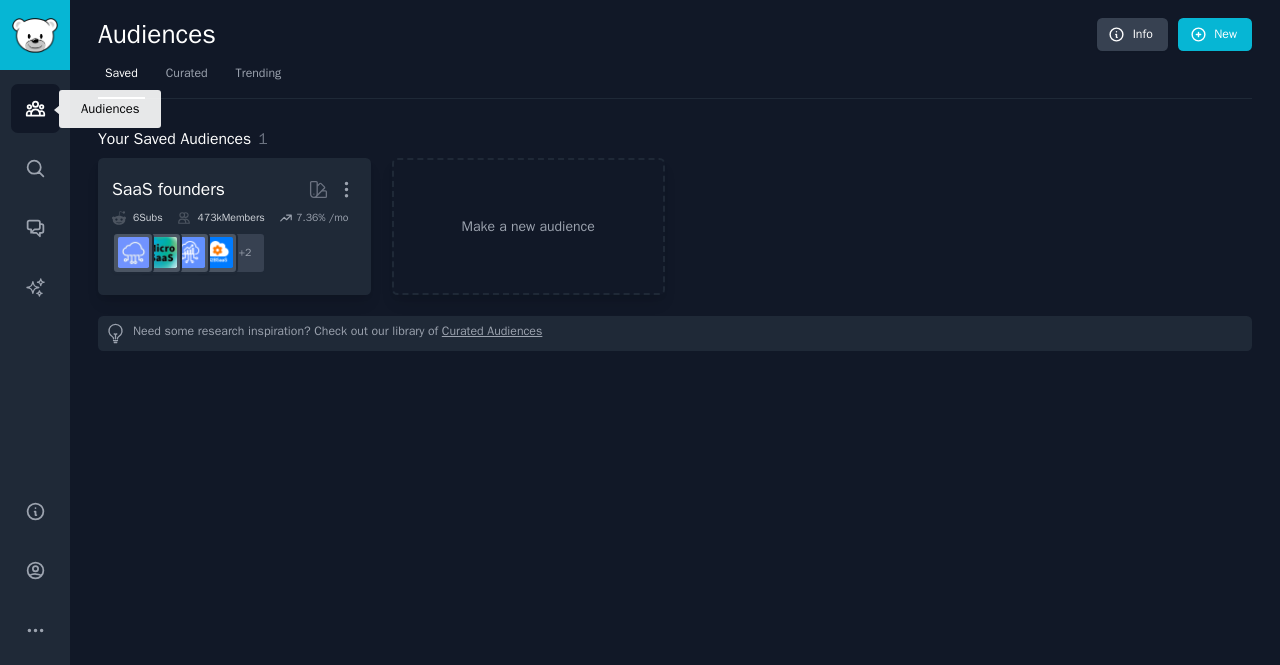 click 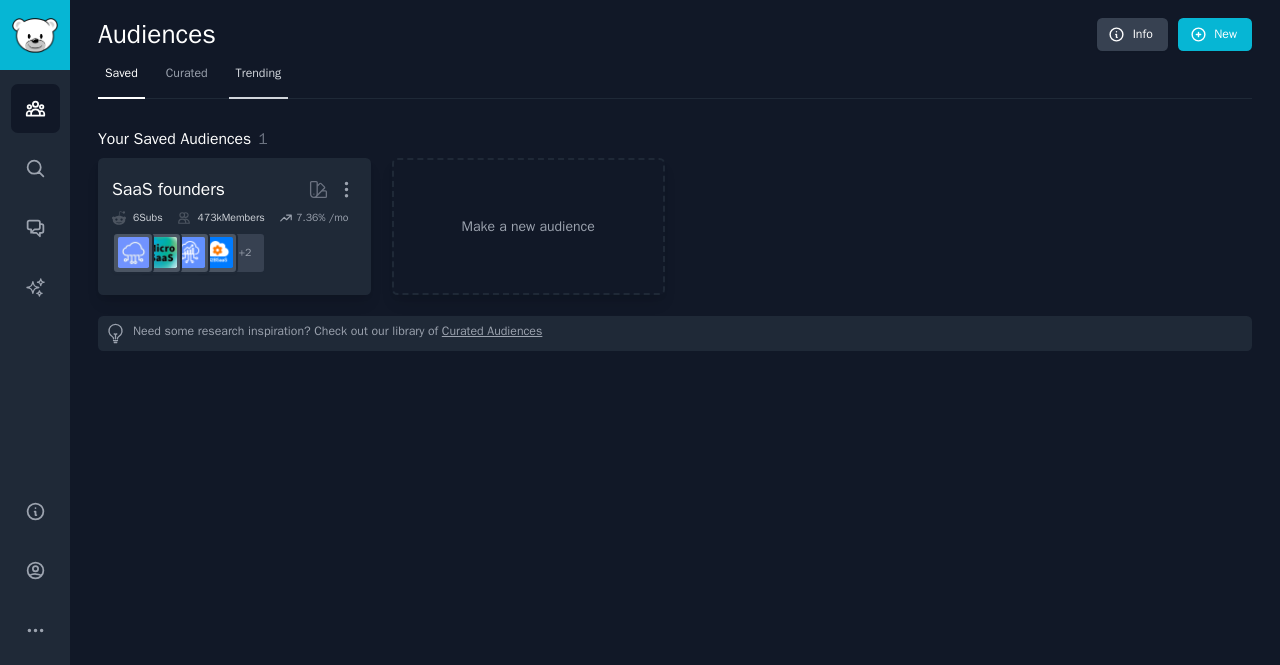 click on "Trending" at bounding box center (259, 74) 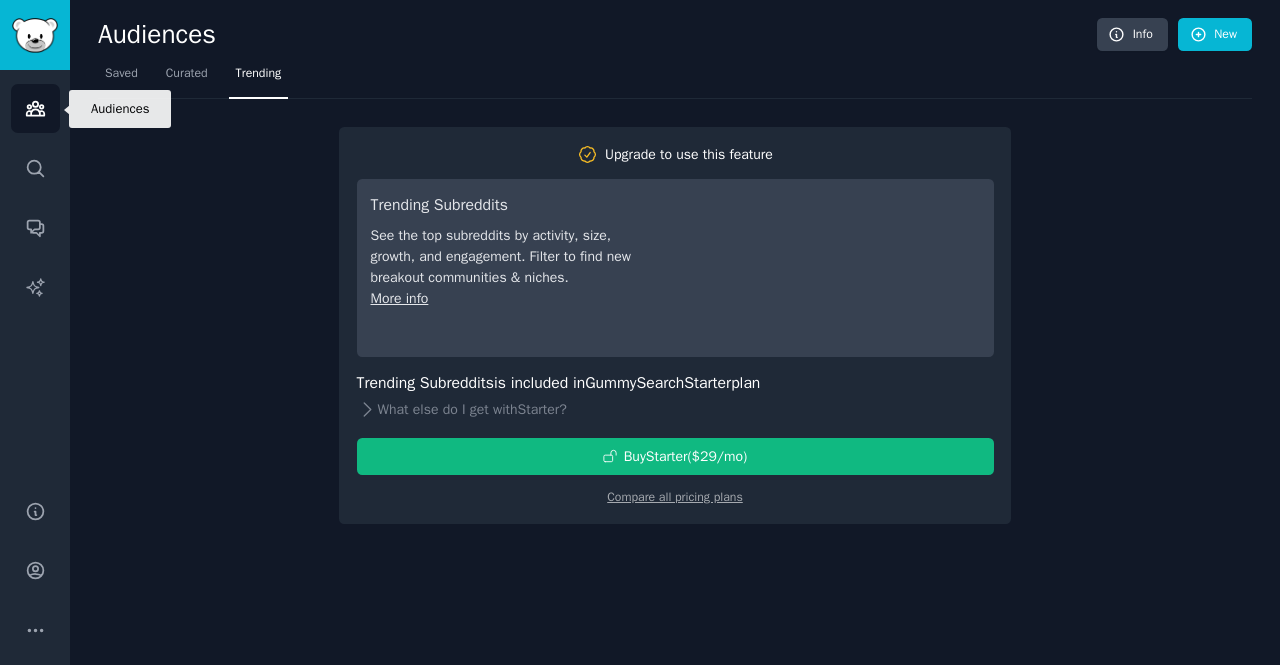 click on "Audiences" at bounding box center (35, 108) 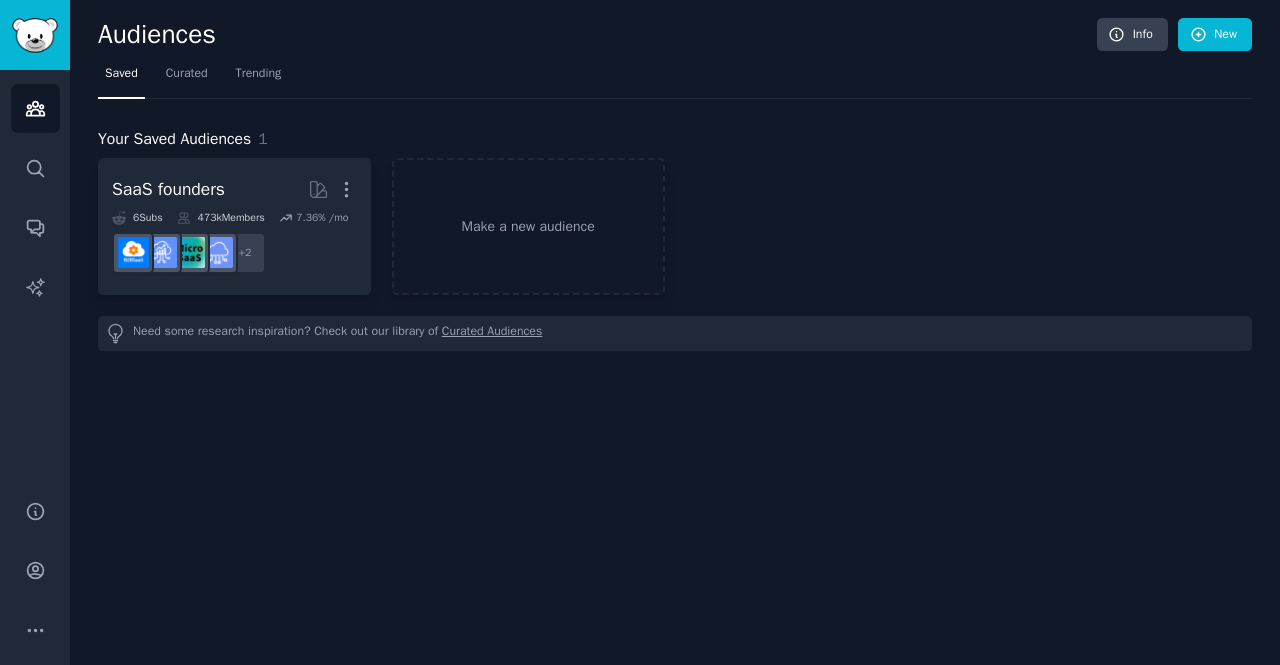click on "Audiences" at bounding box center [597, 35] 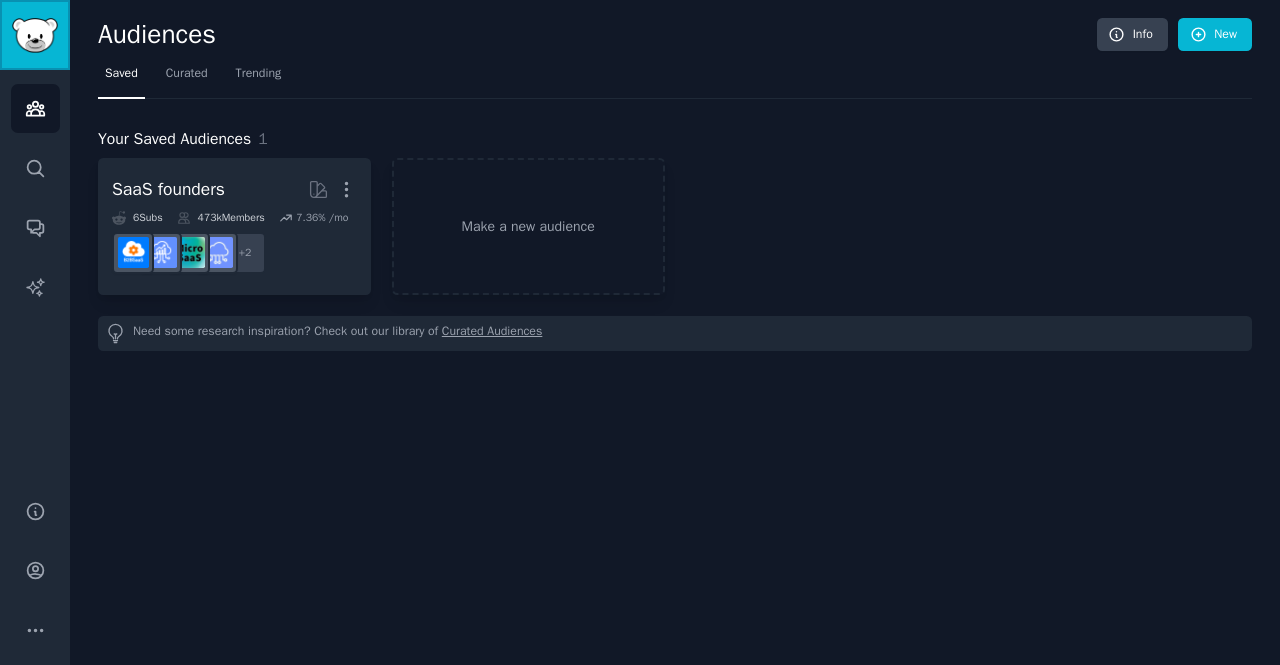 click at bounding box center (35, 35) 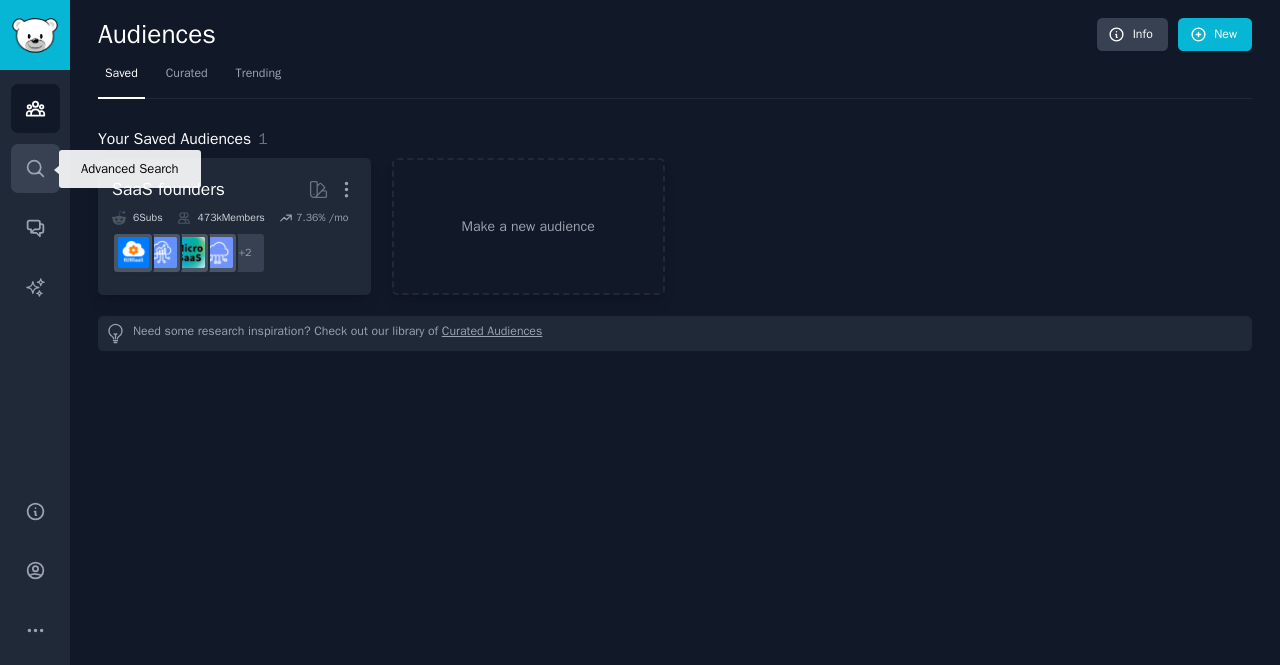 click 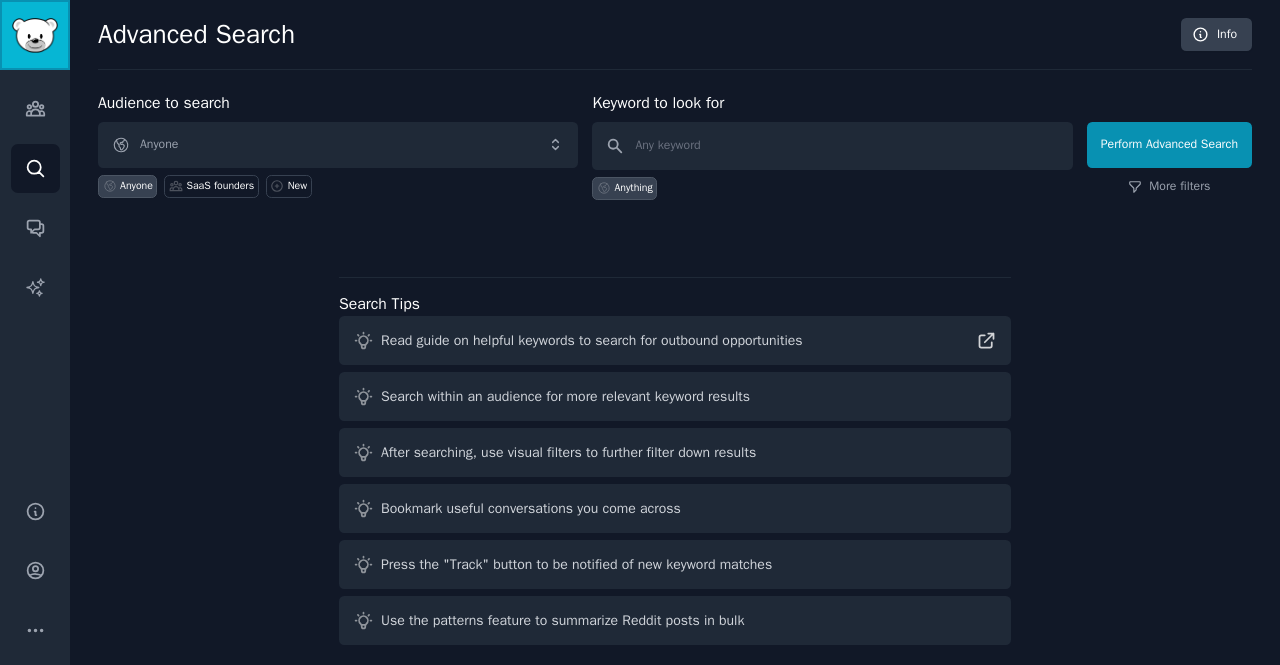 click at bounding box center (35, 35) 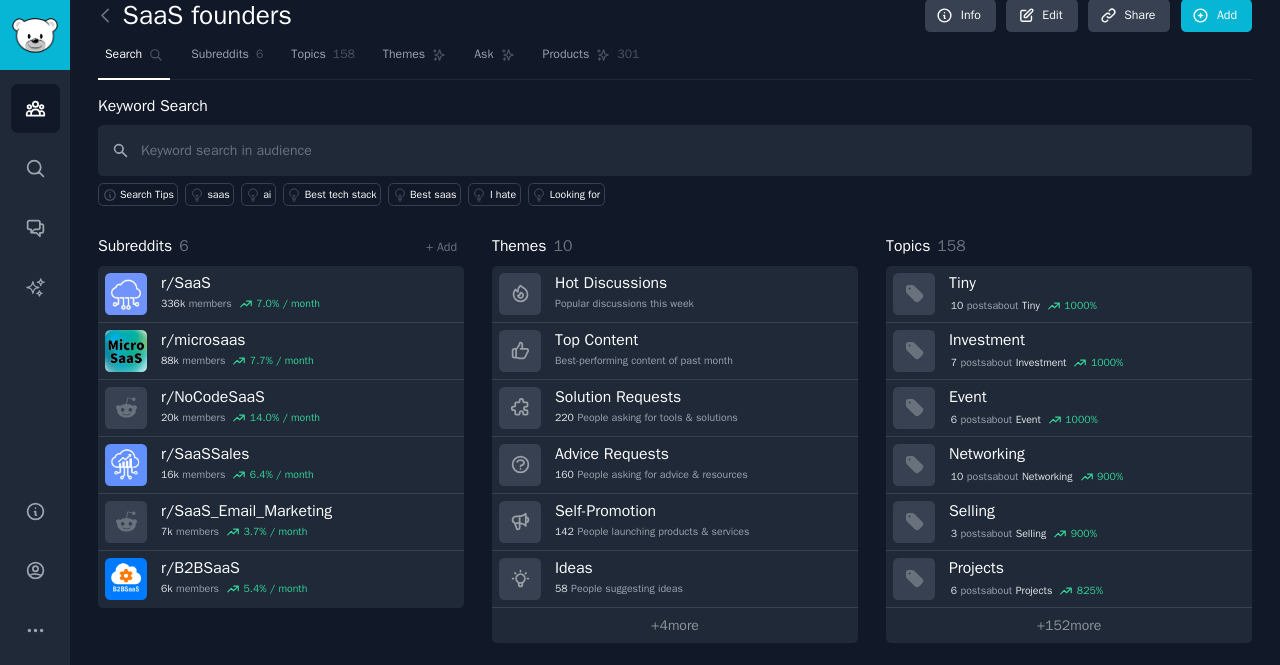 scroll, scrollTop: 20, scrollLeft: 0, axis: vertical 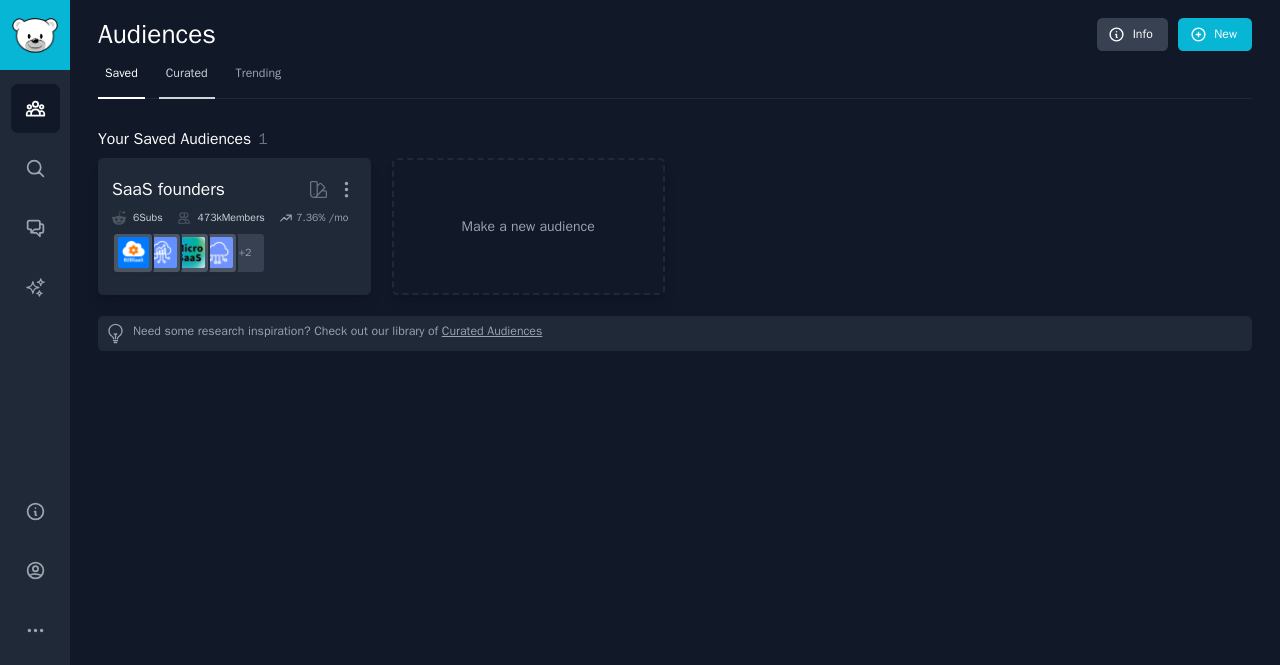 click on "Curated" at bounding box center (187, 74) 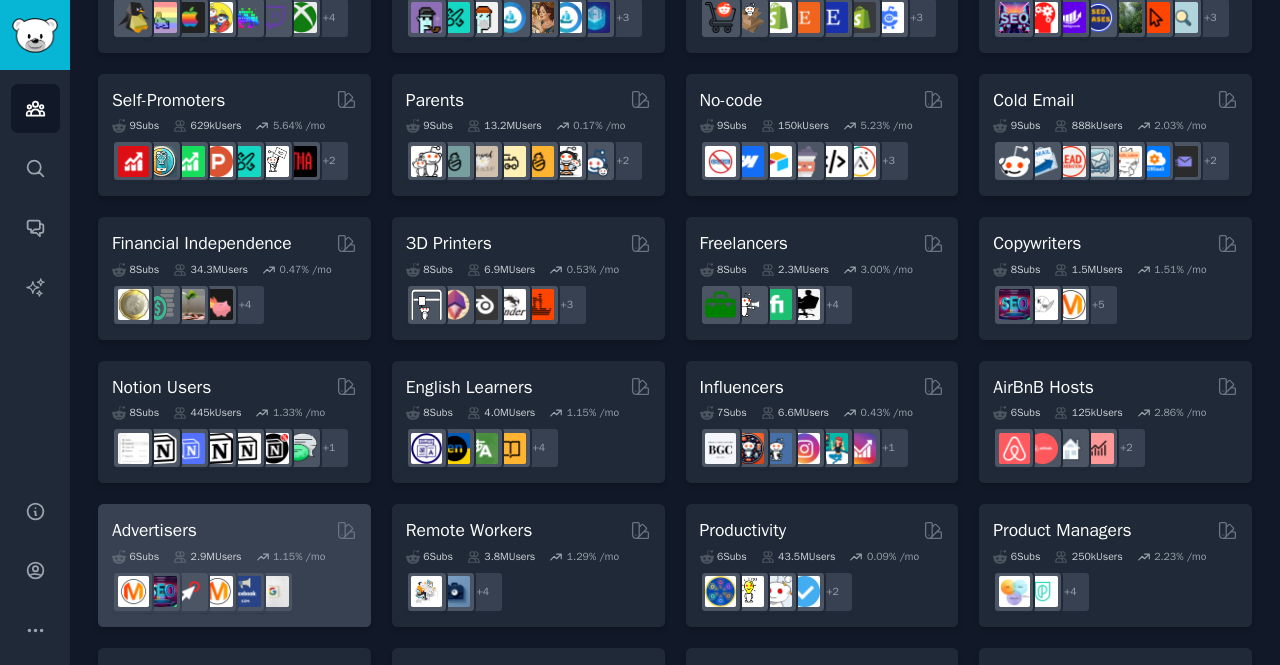 scroll, scrollTop: 798, scrollLeft: 0, axis: vertical 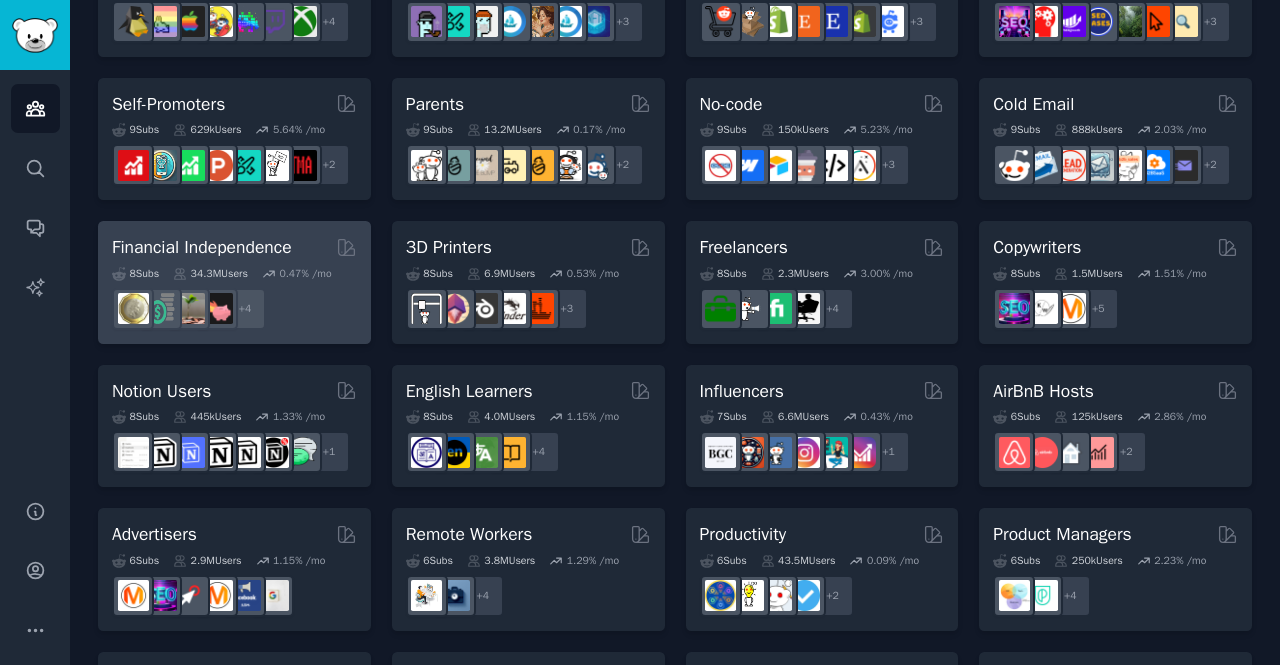 click on "Financial Independence" at bounding box center [202, 247] 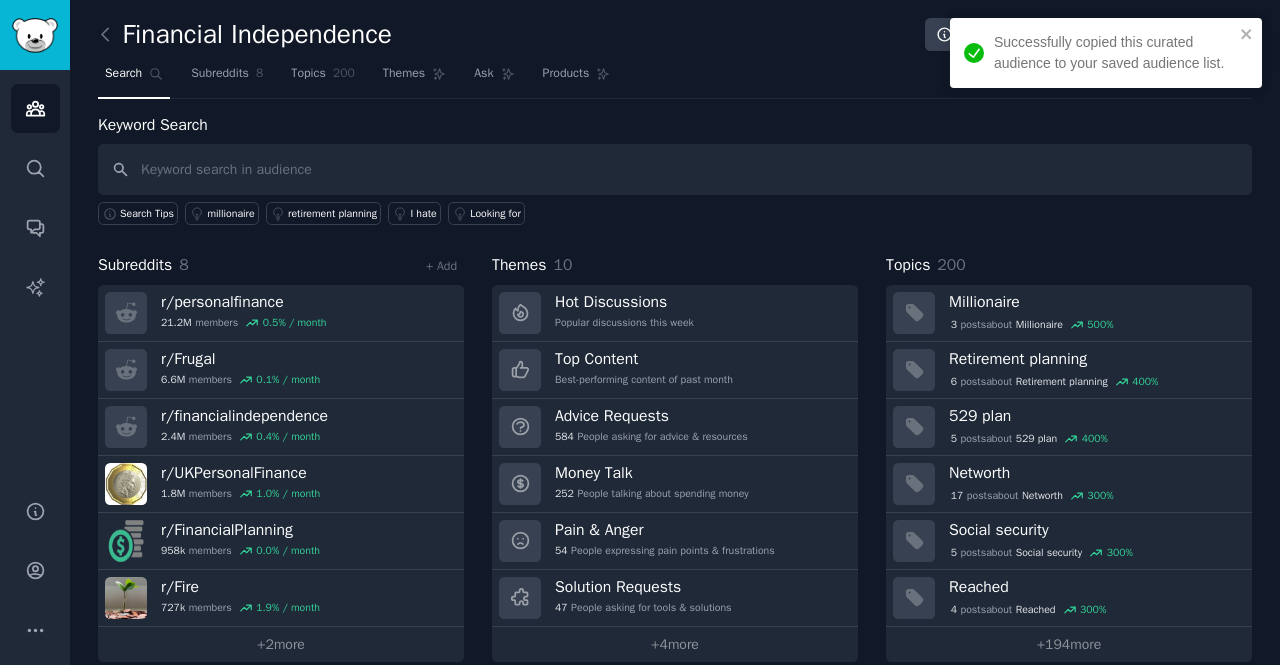 scroll, scrollTop: 20, scrollLeft: 0, axis: vertical 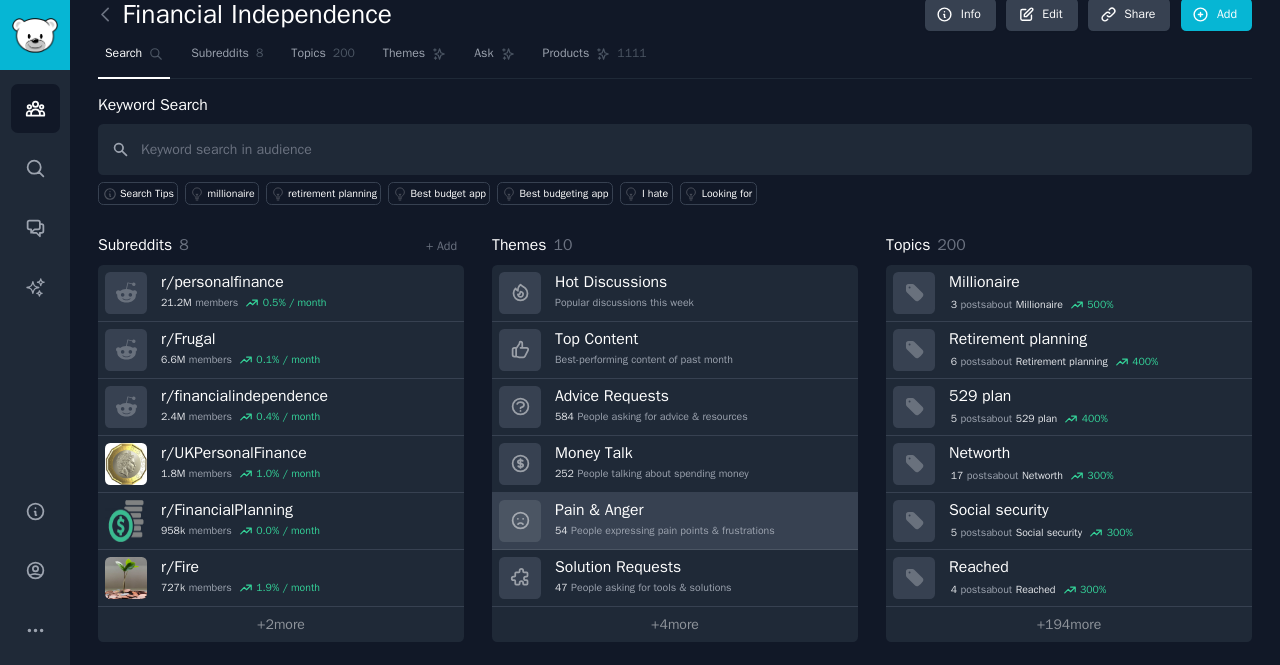 click on "54 People expressing pain points & frustrations" at bounding box center (665, 531) 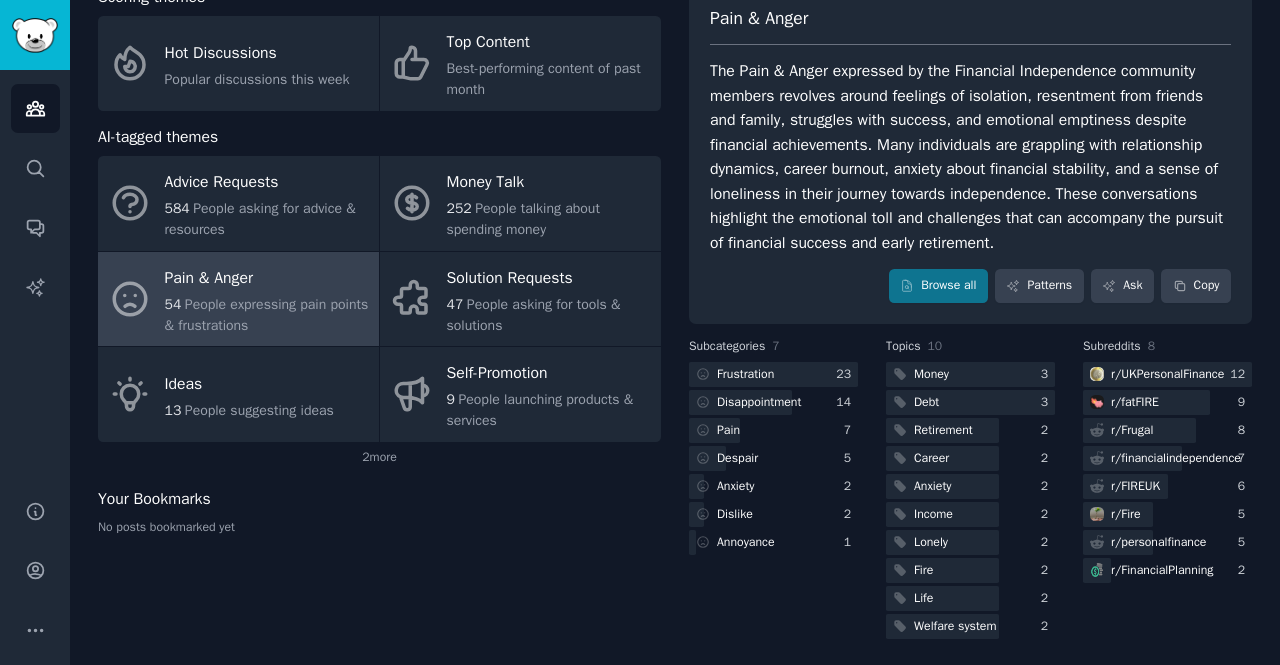 scroll, scrollTop: 129, scrollLeft: 0, axis: vertical 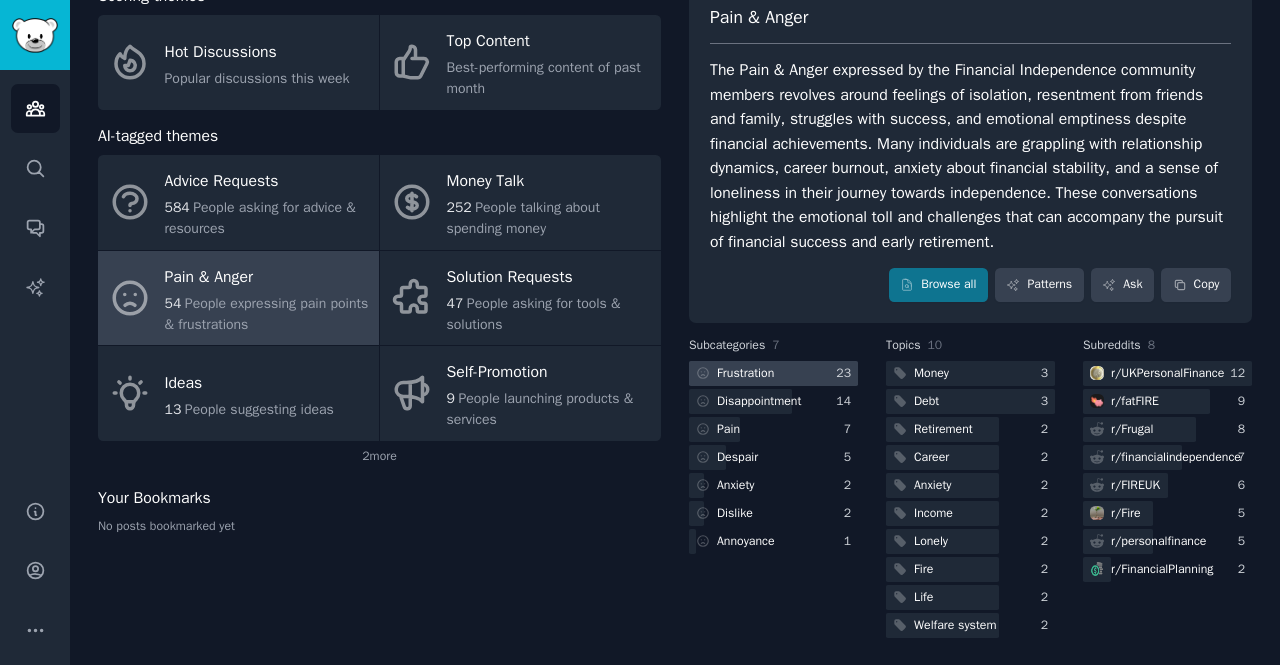 click at bounding box center [773, 373] 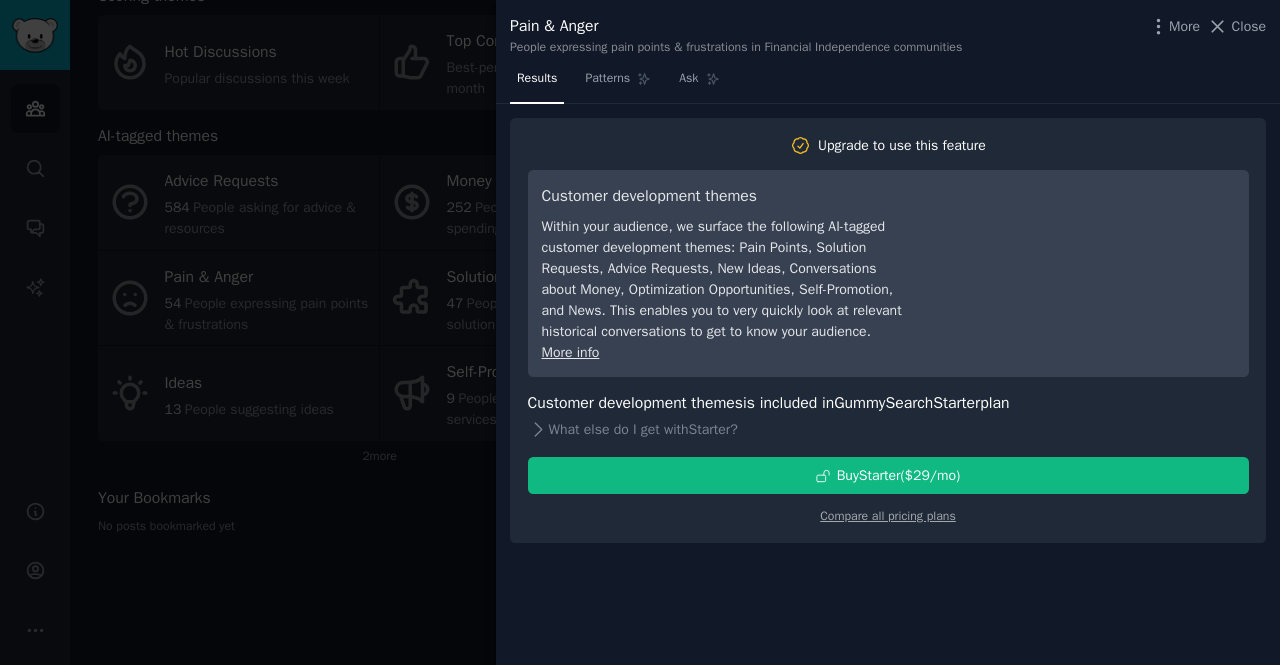 click at bounding box center [640, 332] 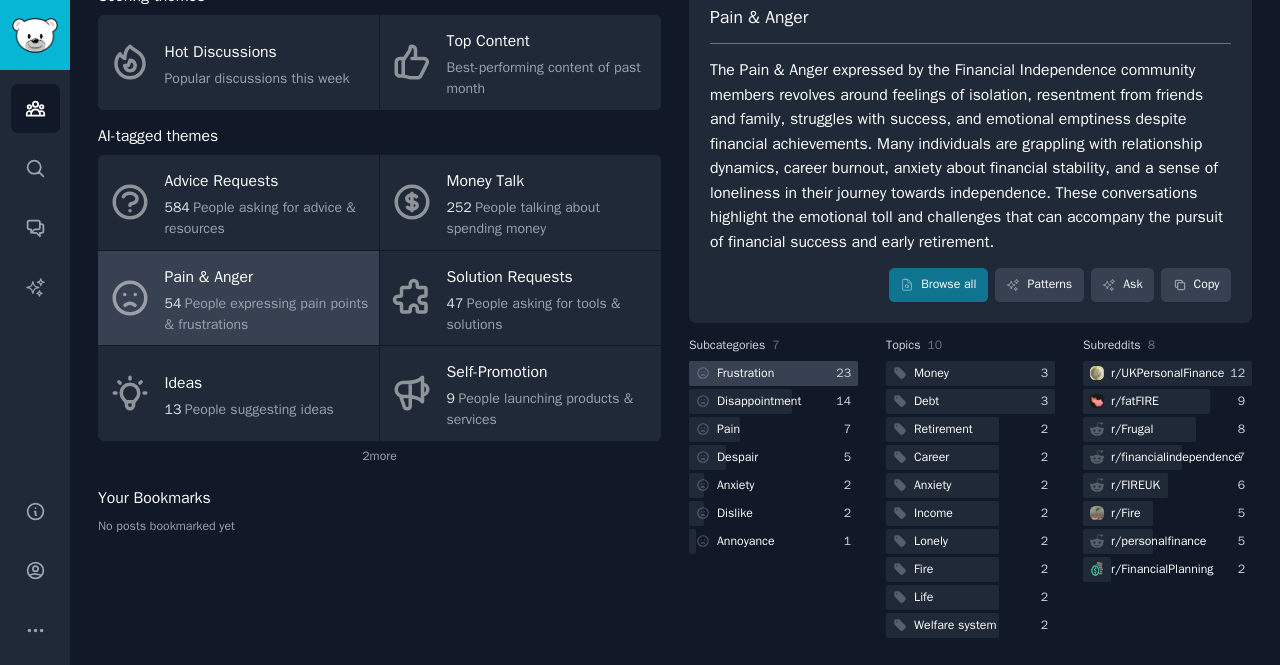 click on "Frustration" at bounding box center [745, 374] 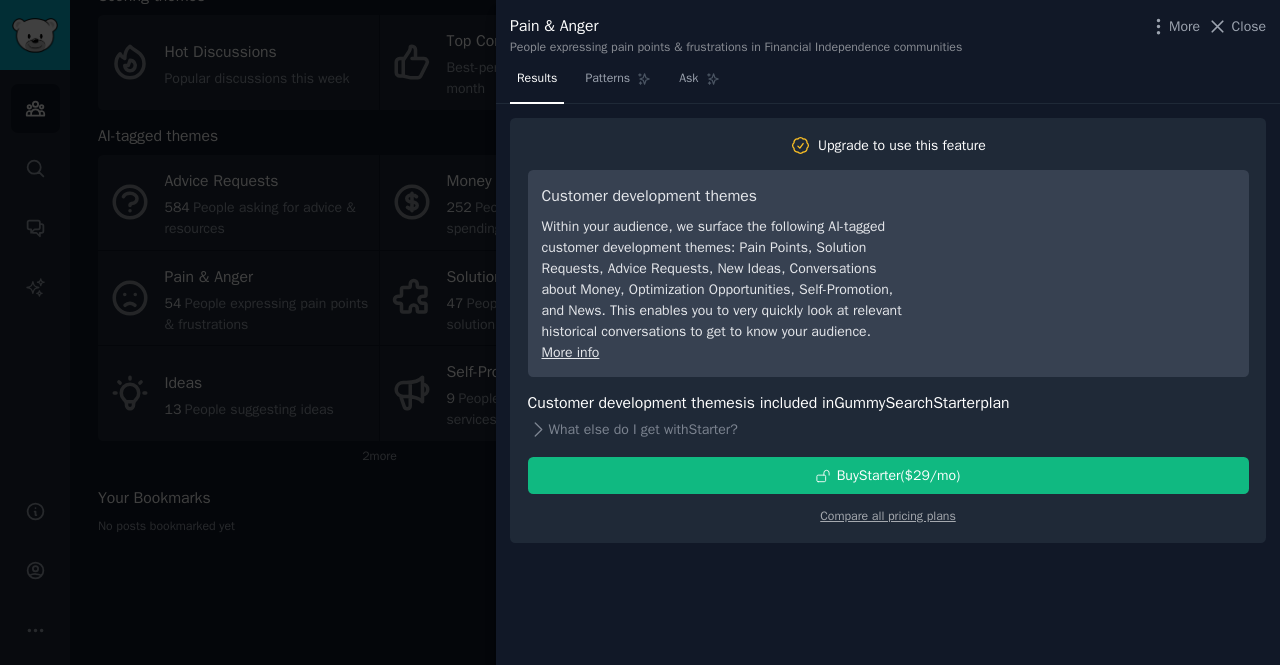 click at bounding box center [640, 332] 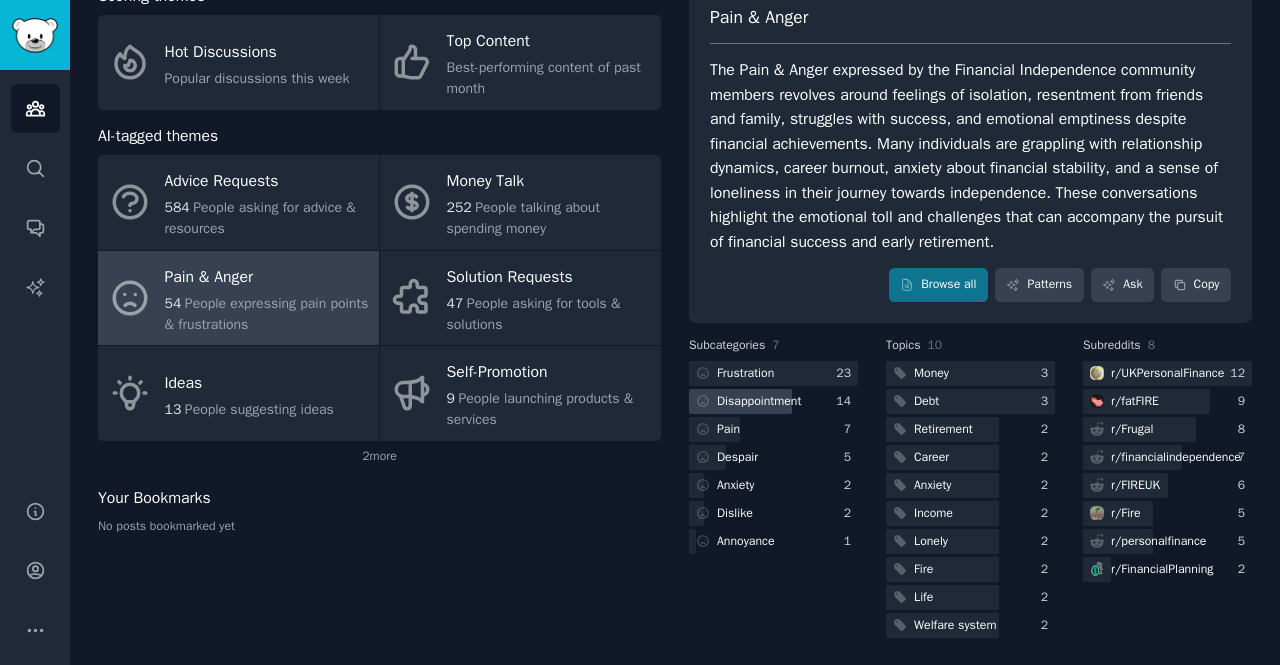 click on "Disappointment" at bounding box center [759, 402] 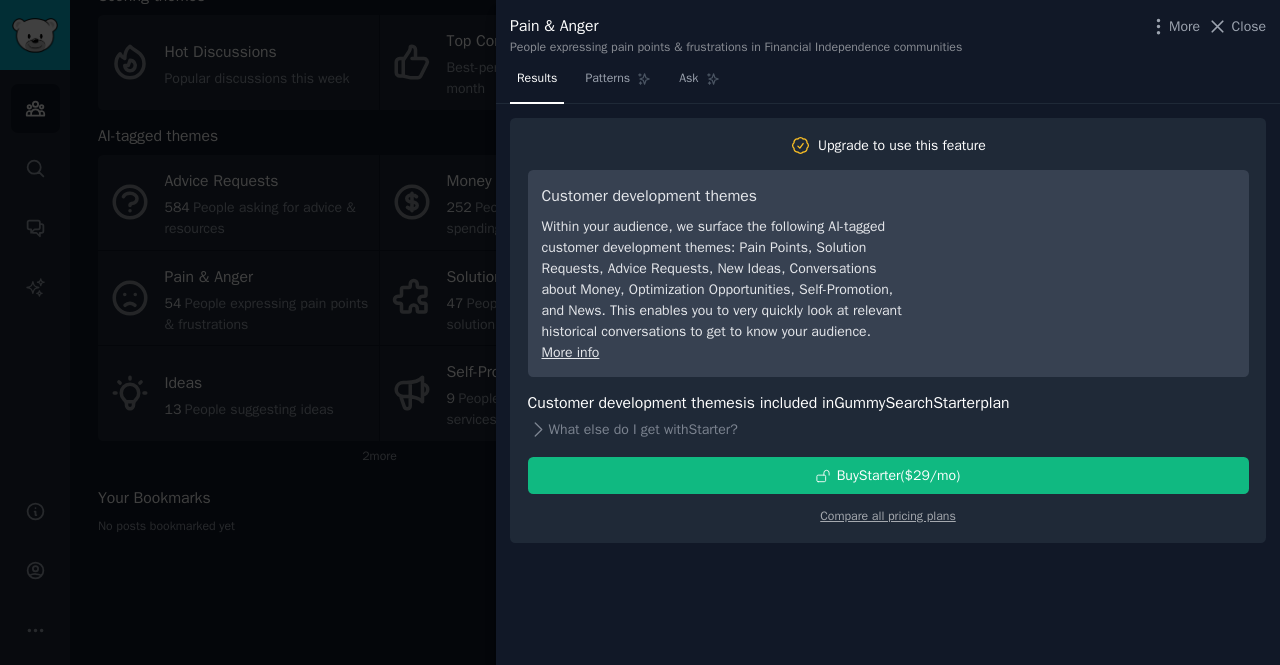 click at bounding box center [640, 332] 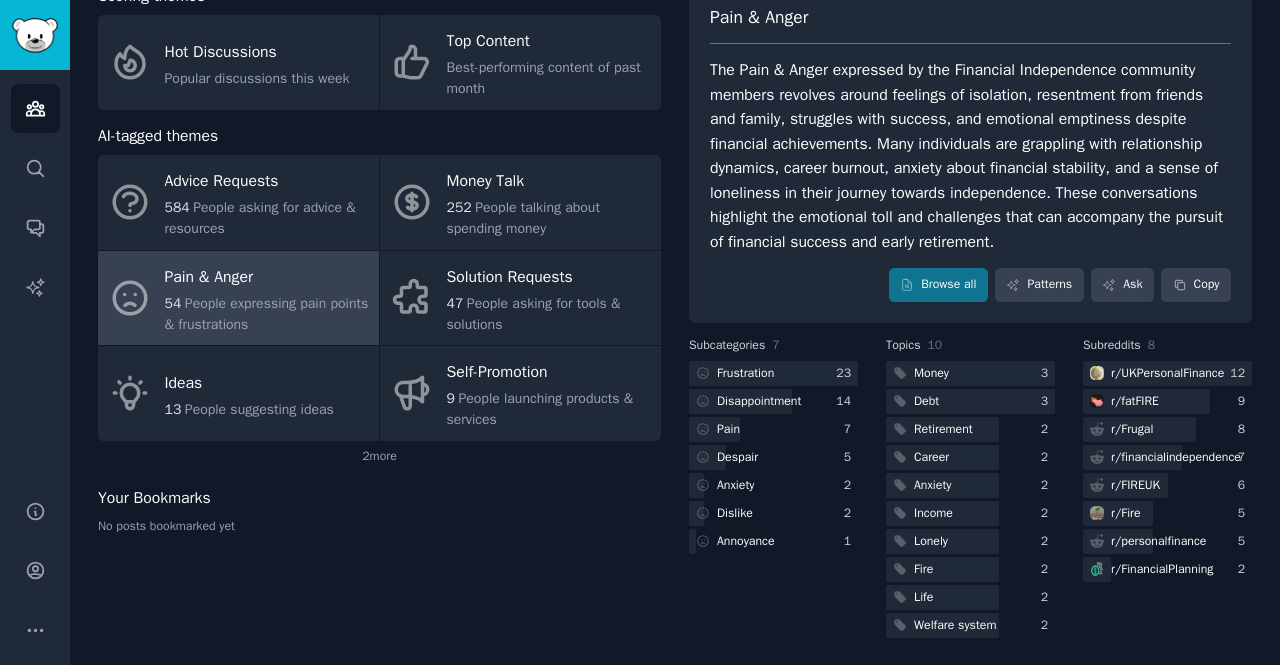 scroll, scrollTop: 0, scrollLeft: 0, axis: both 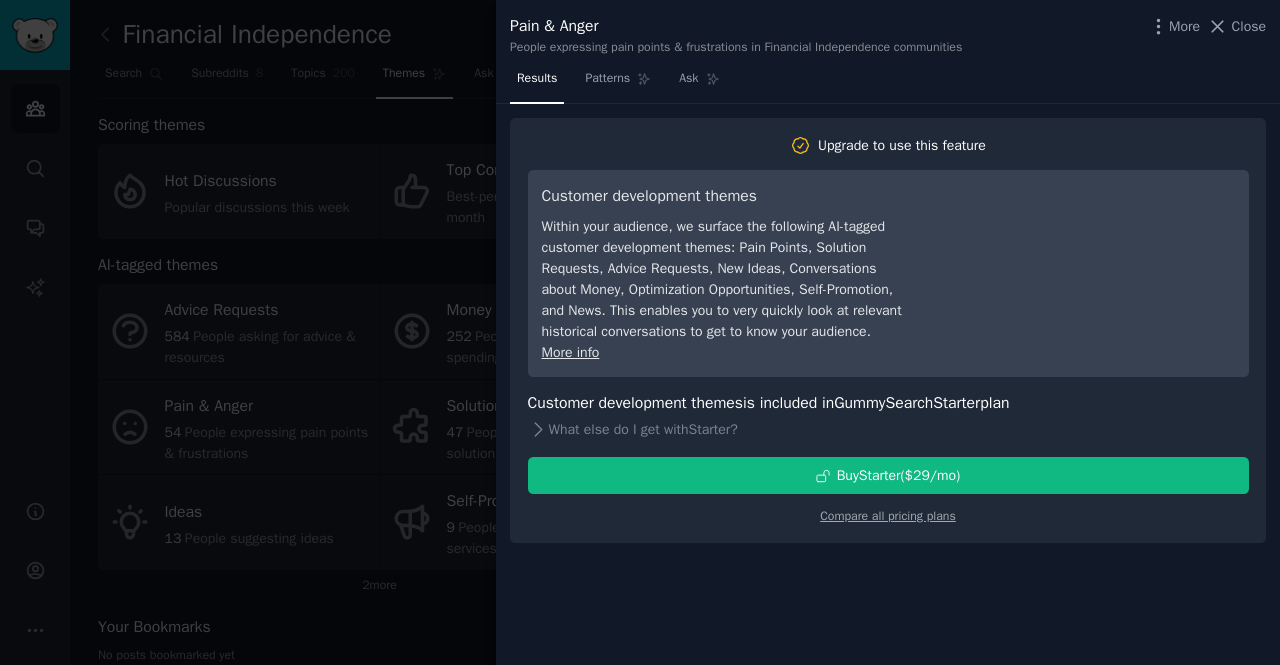 drag, startPoint x: 160, startPoint y: 50, endPoint x: 102, endPoint y: 33, distance: 60.440052 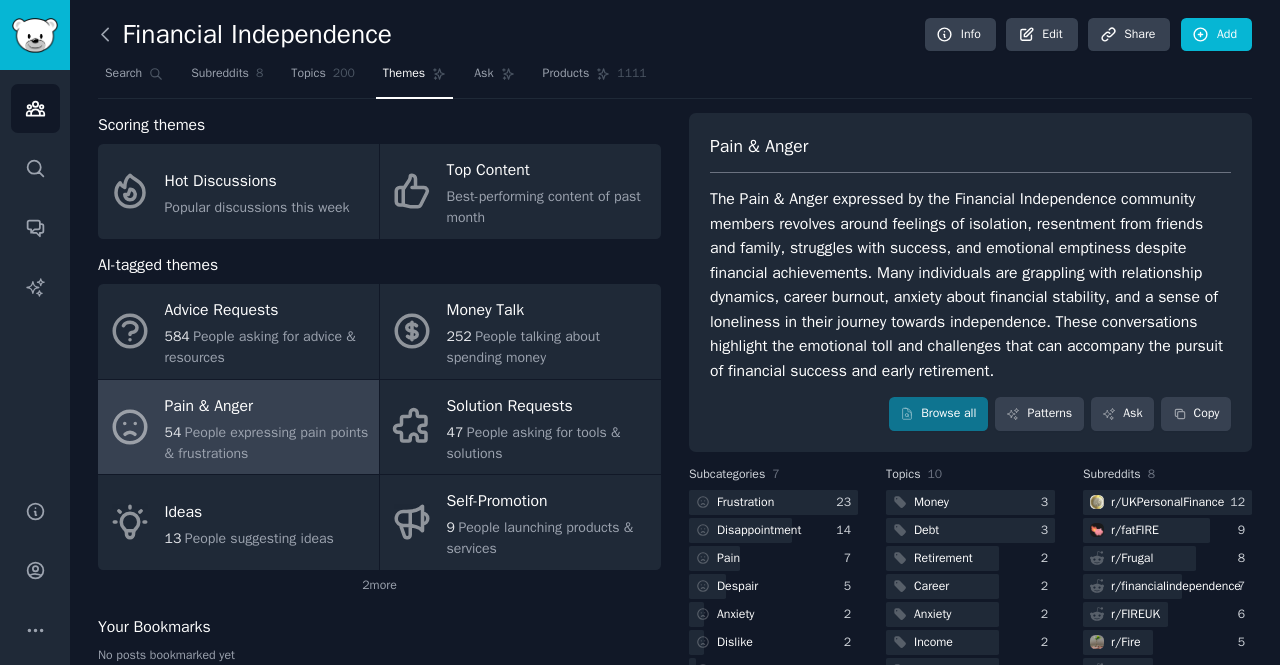click 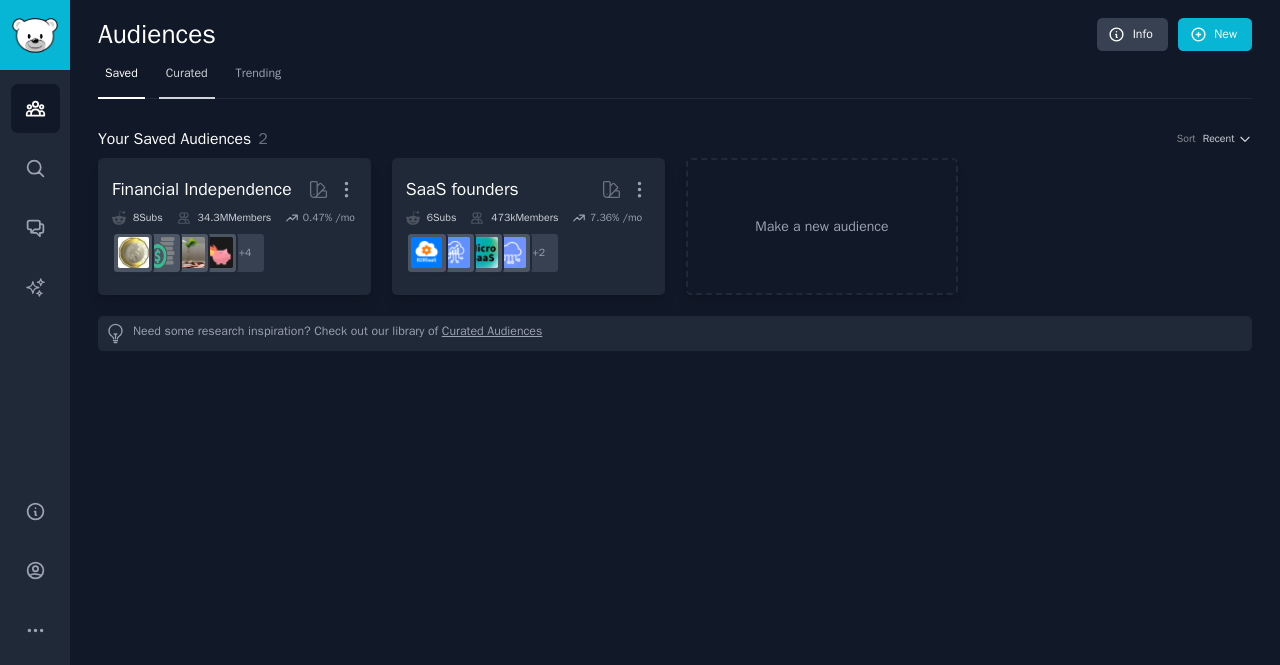 click on "Curated" at bounding box center (187, 74) 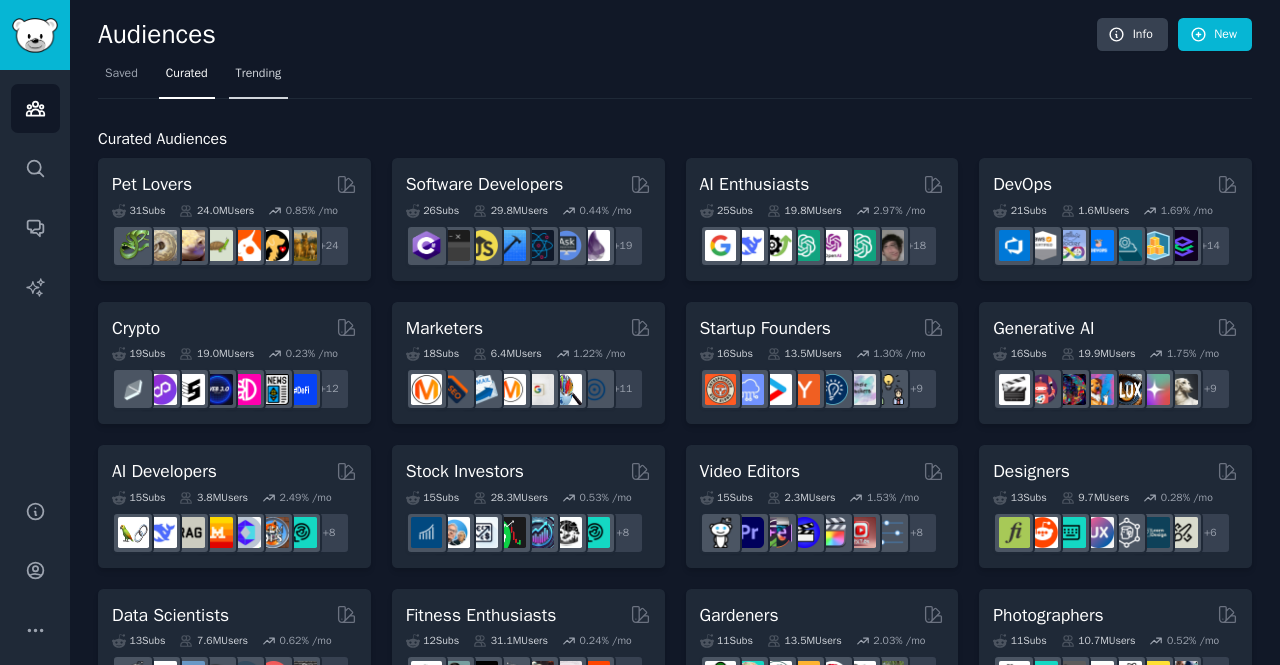 click on "Trending" at bounding box center [259, 78] 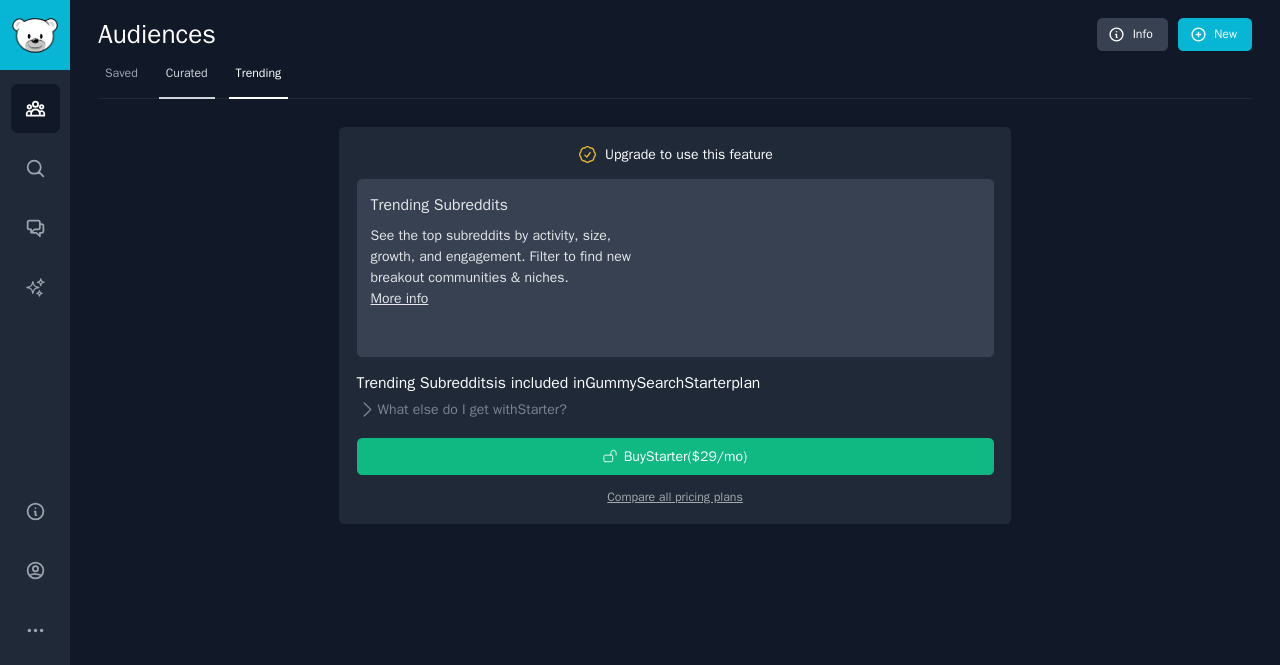 click on "Curated" at bounding box center [187, 74] 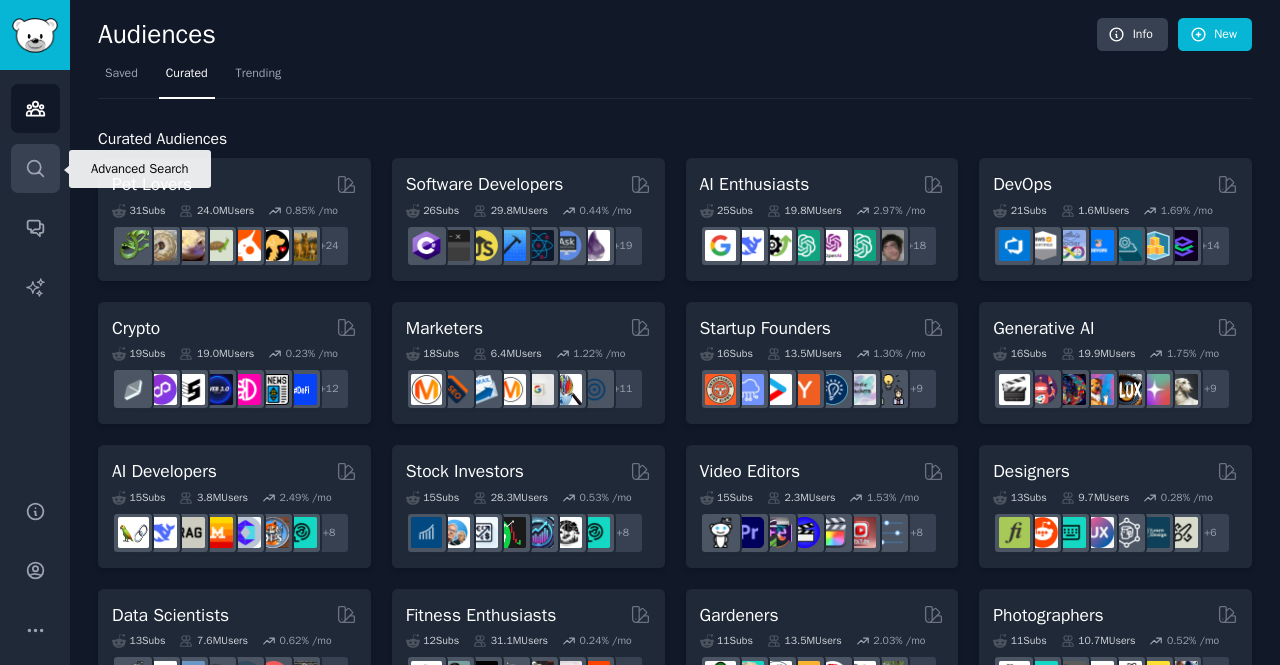 click 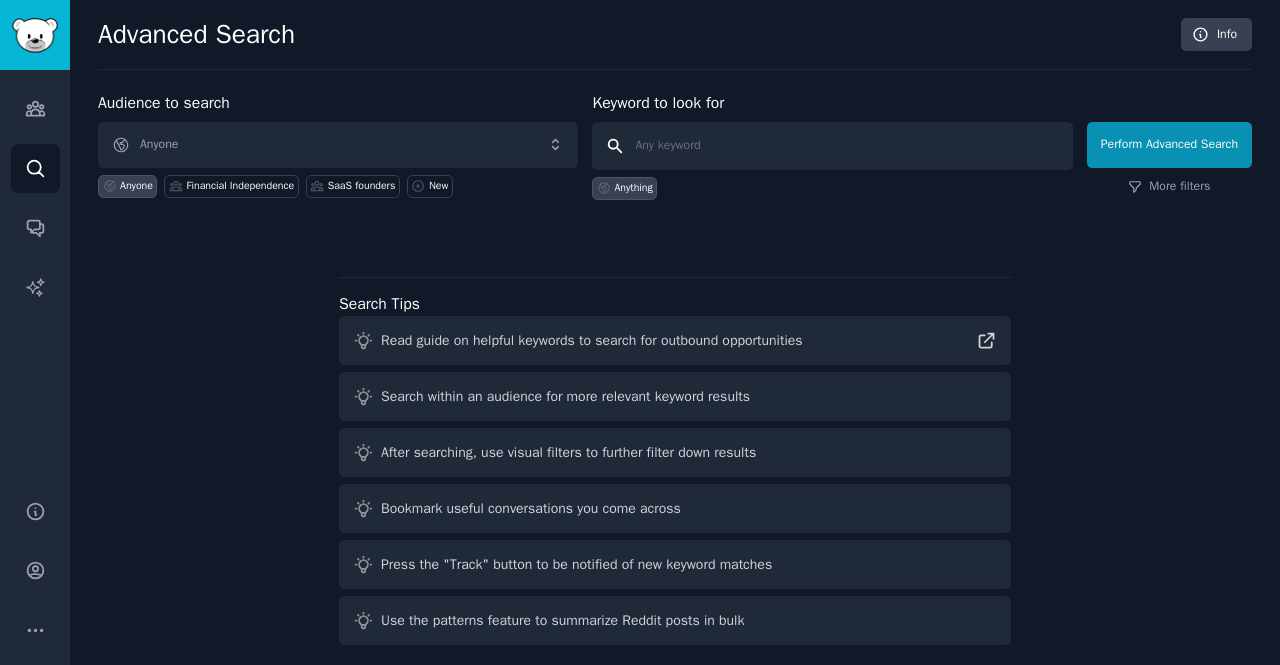 click at bounding box center [832, 146] 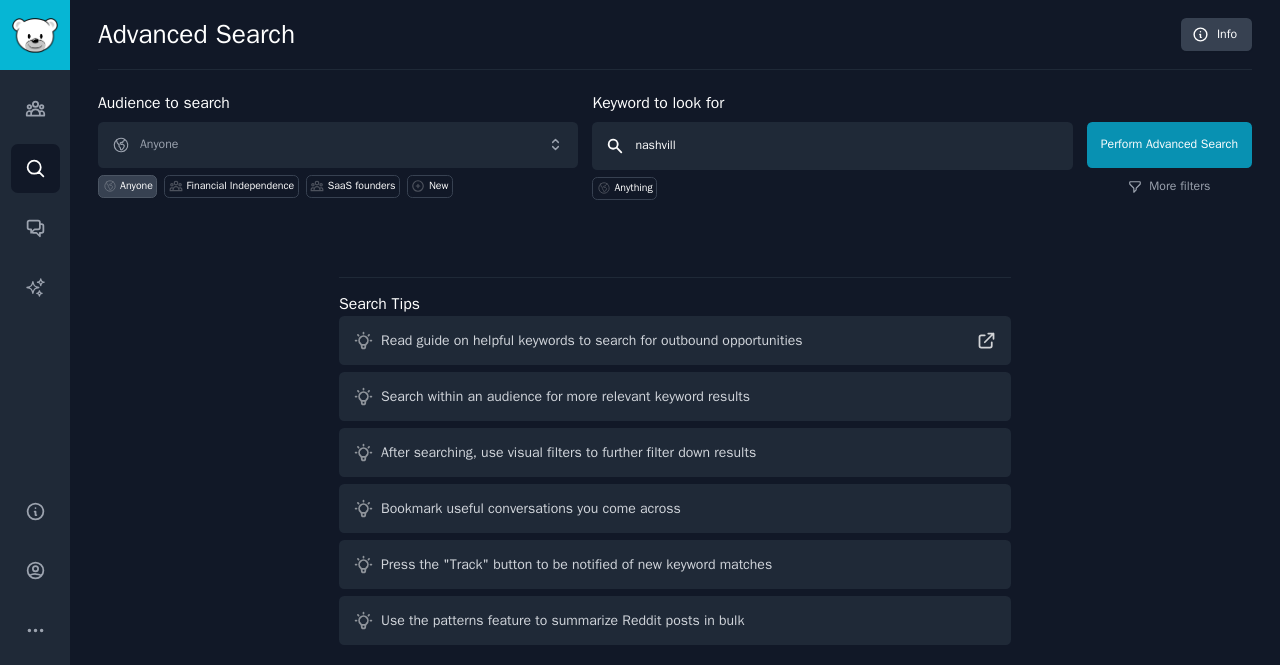 type on "[GEOGRAPHIC_DATA]" 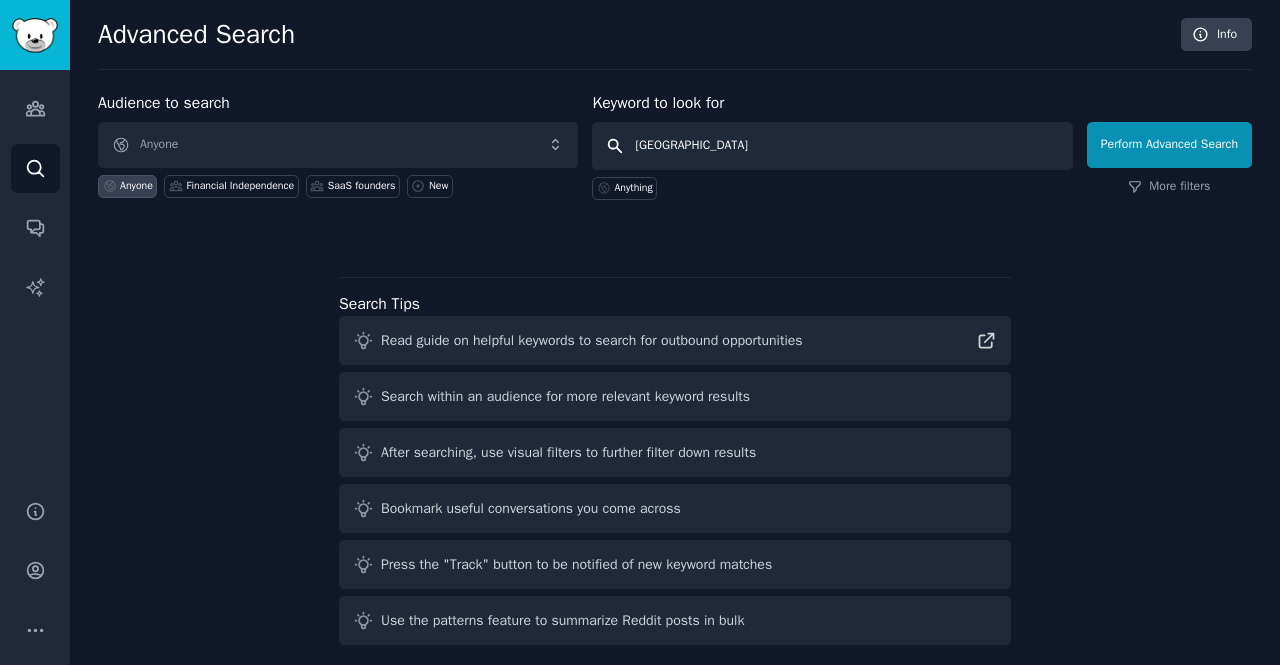 click on "[GEOGRAPHIC_DATA]" at bounding box center (832, 146) 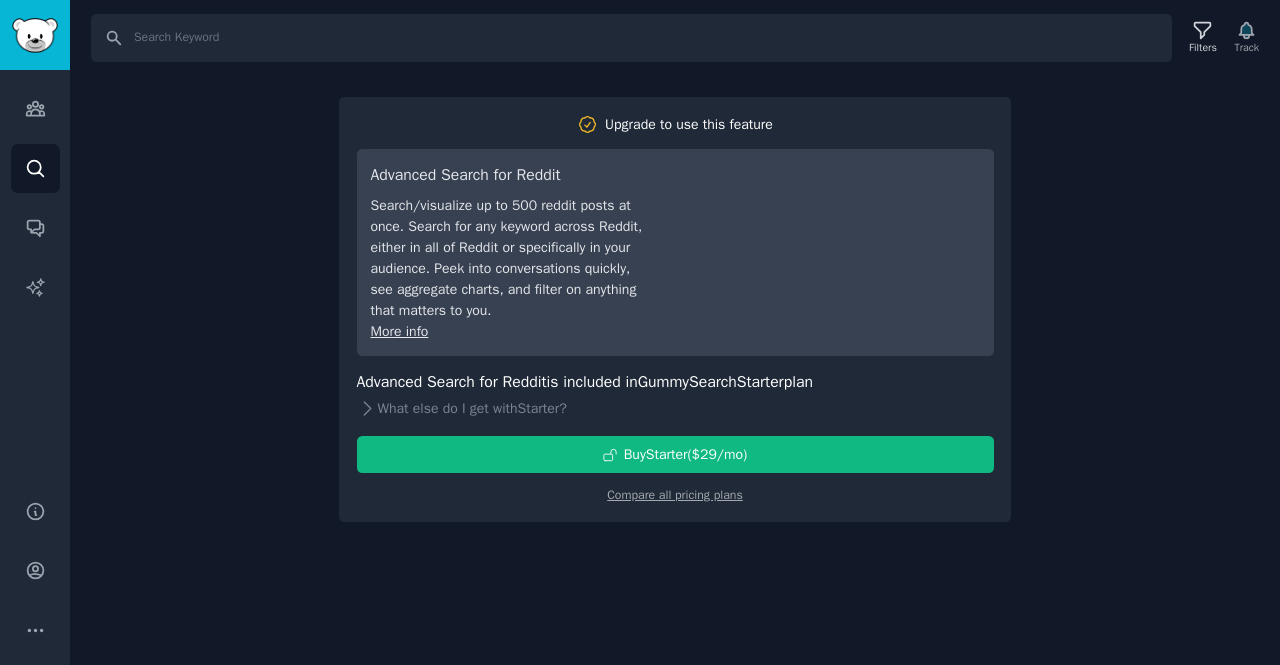 click on "Search Filters Track Upgrade to use this feature Advanced Search for Reddit Search/visualize up to 500 reddit posts at once. Search for any keyword across Reddit, either in all of Reddit or specifically in your audience. Peek into conversations quickly, see aggregate charts, and filter on anything that matters to you. More info Advanced Search for Reddit  is included in  GummySearch  Starter  plan What else do I get with  Starter ? Buy  Starter  ($ 29 /mo ) Compare all pricing plans" at bounding box center [675, 332] 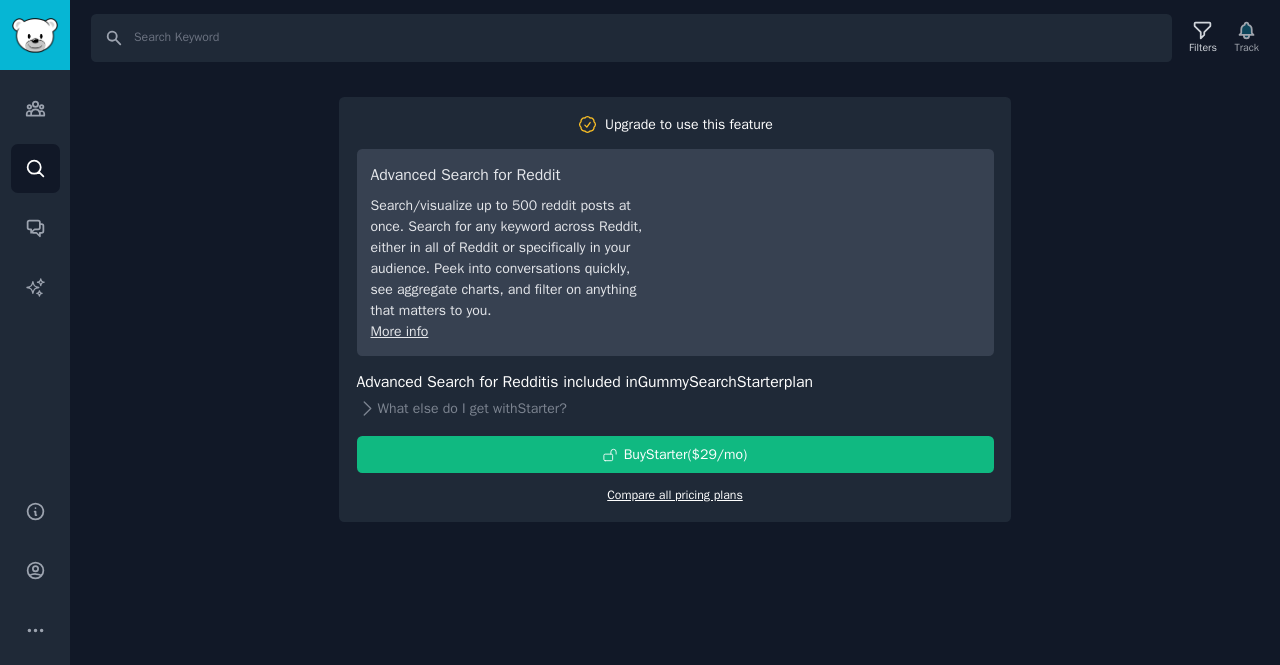 click on "Compare all pricing plans" at bounding box center (675, 495) 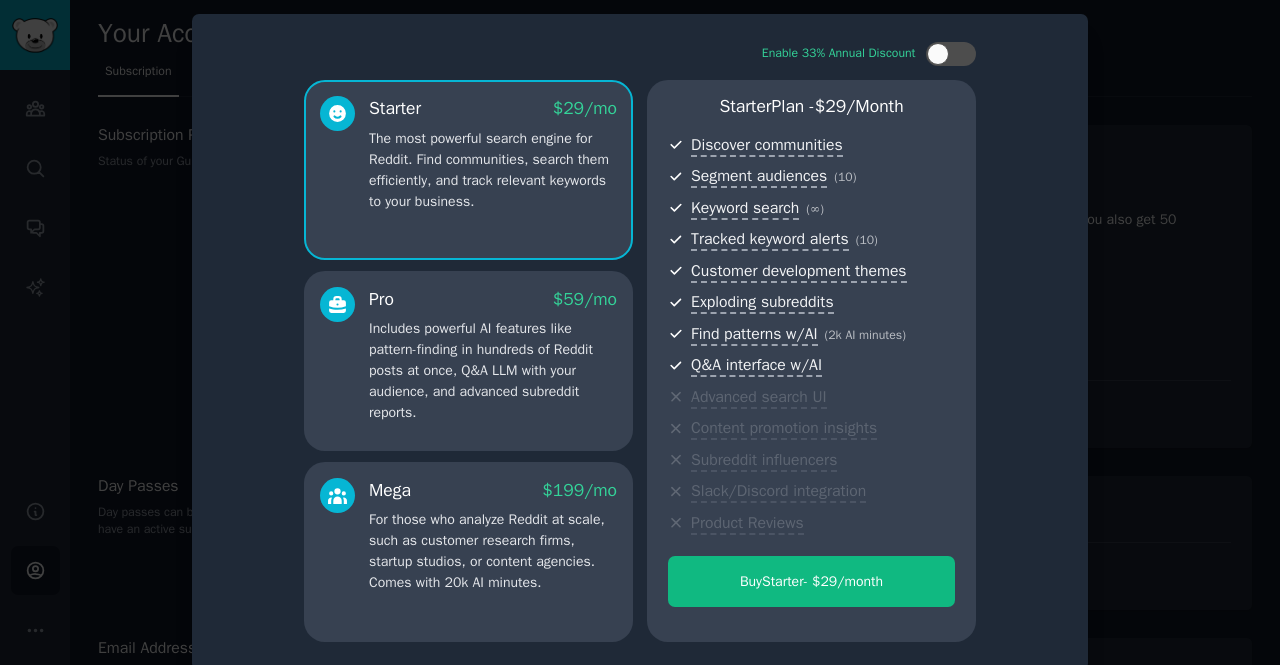 click on "Includes powerful AI features like pattern-finding in hundreds of Reddit posts at once, Q&A LLM with your audience, and advanced subreddit reports." at bounding box center [493, 370] 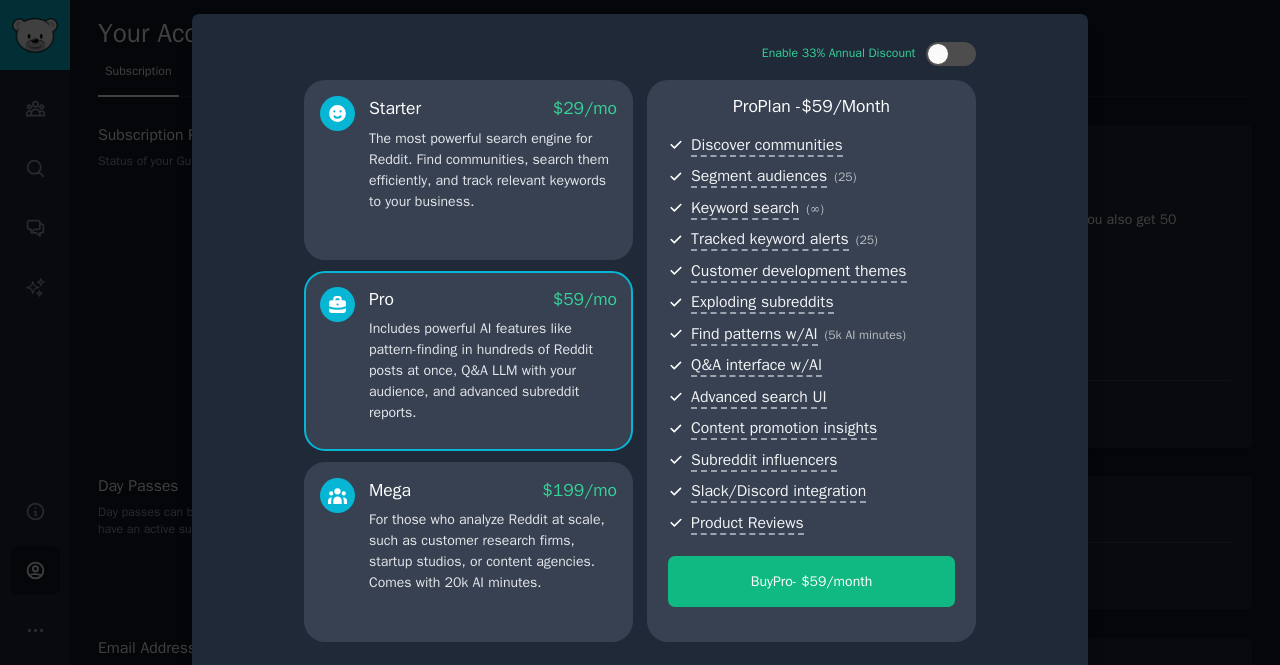 click on "The most powerful search engine for Reddit. Find communities, search them efficiently, and track relevant keywords to your business." at bounding box center (493, 170) 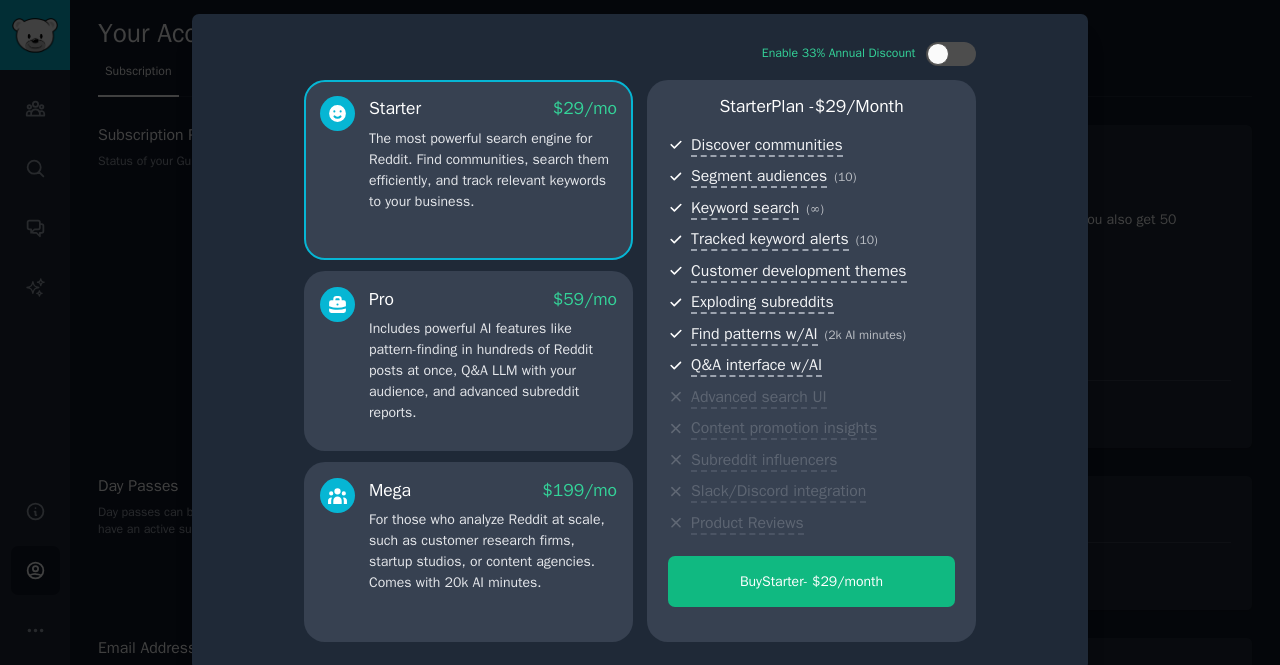 click on "Includes powerful AI features like pattern-finding in hundreds of Reddit posts at once, Q&A LLM with your audience, and advanced subreddit reports." at bounding box center [493, 370] 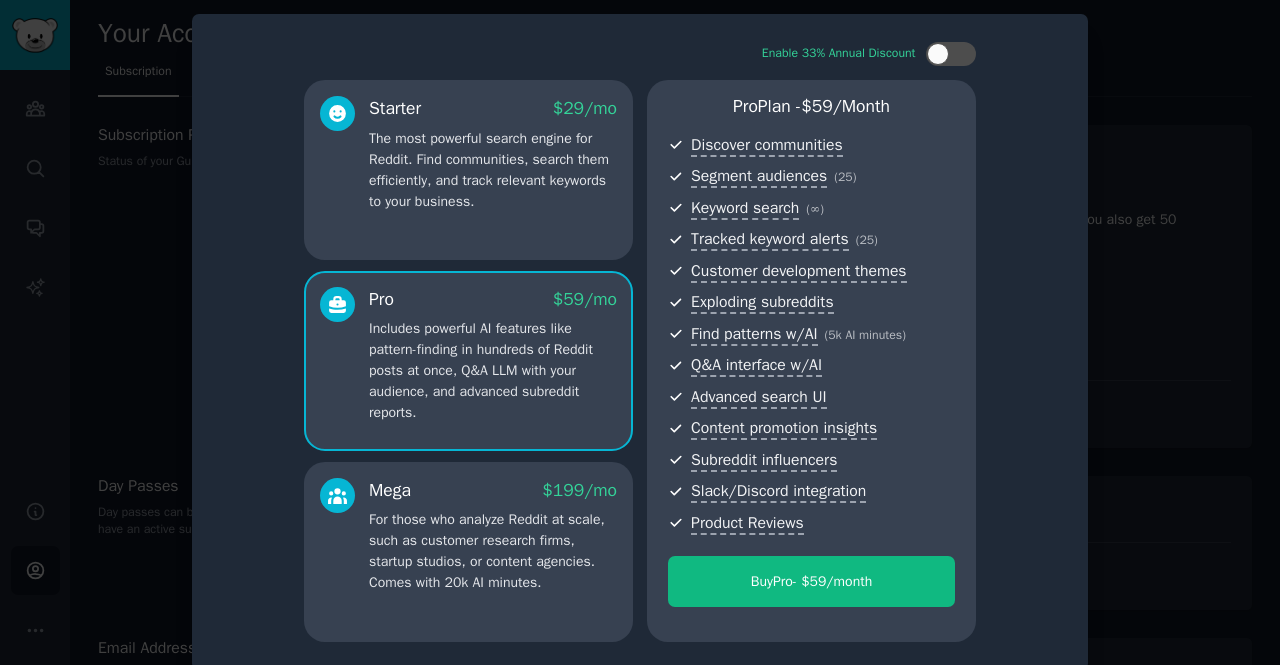 scroll, scrollTop: 18, scrollLeft: 0, axis: vertical 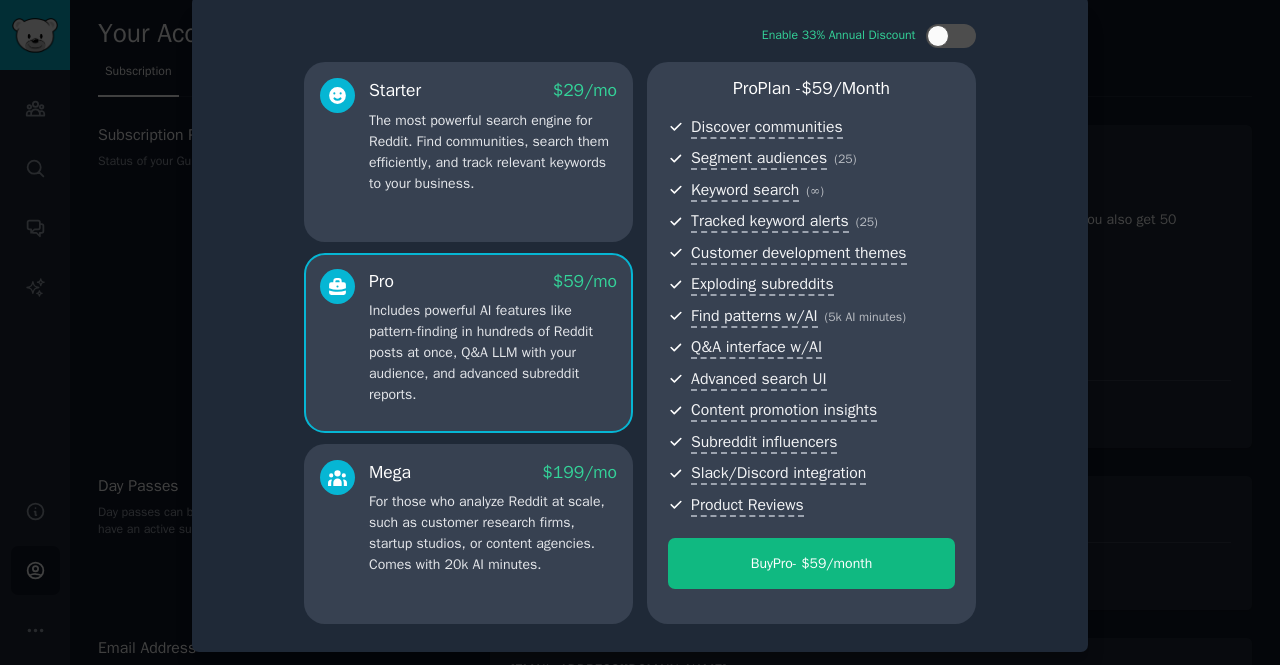 click on "For those who analyze Reddit at scale, such as customer research firms, startup studios, or content agencies. Comes with 20k AI minutes." at bounding box center [493, 533] 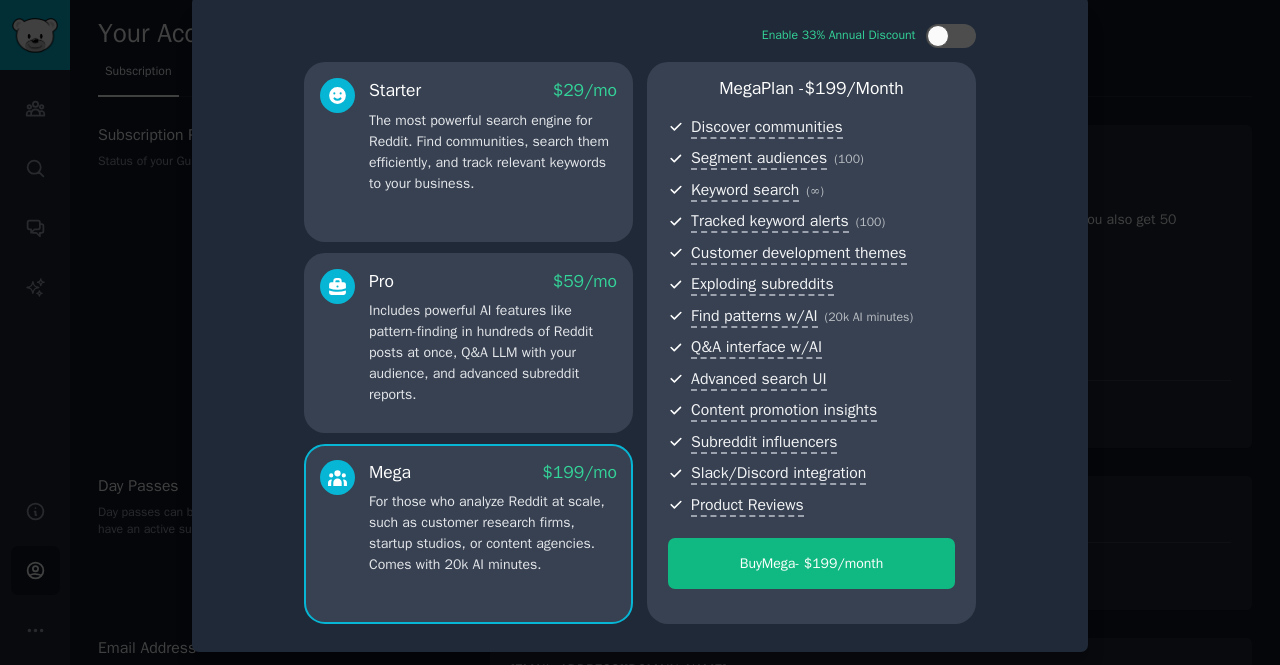 click on "Starter $ 29 /mo The most powerful search engine for Reddit. Find communities, search them efficiently, and track relevant keywords to your business." at bounding box center [468, 152] 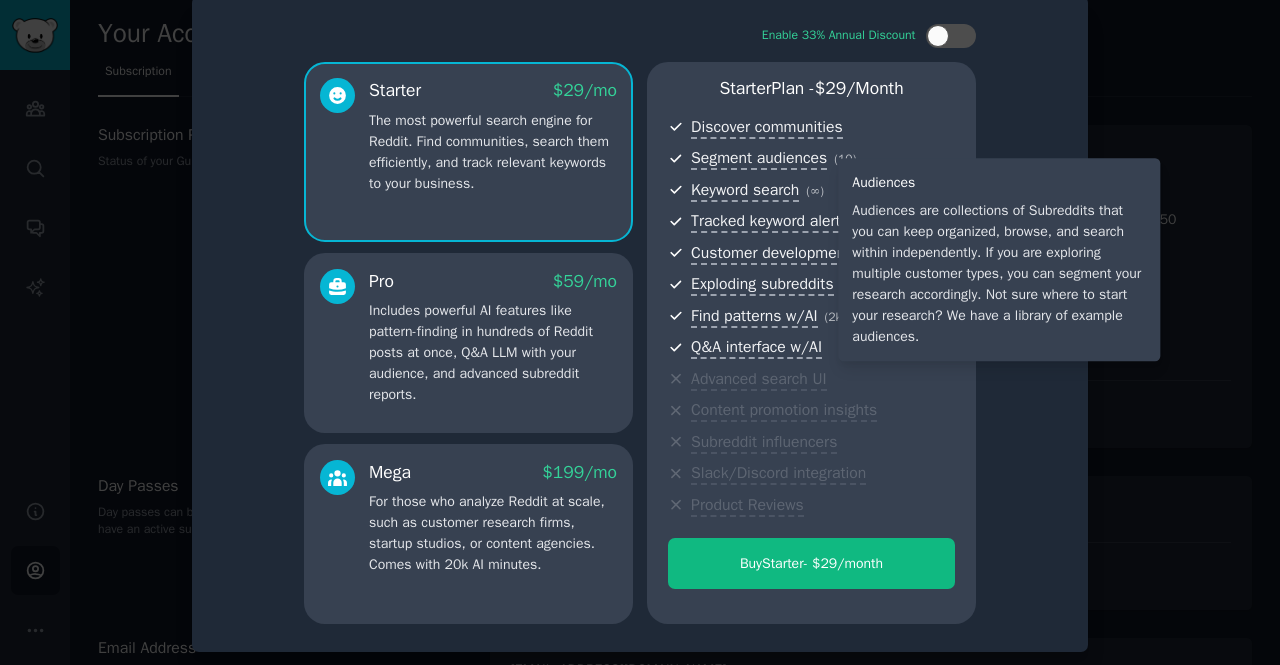scroll, scrollTop: 0, scrollLeft: 0, axis: both 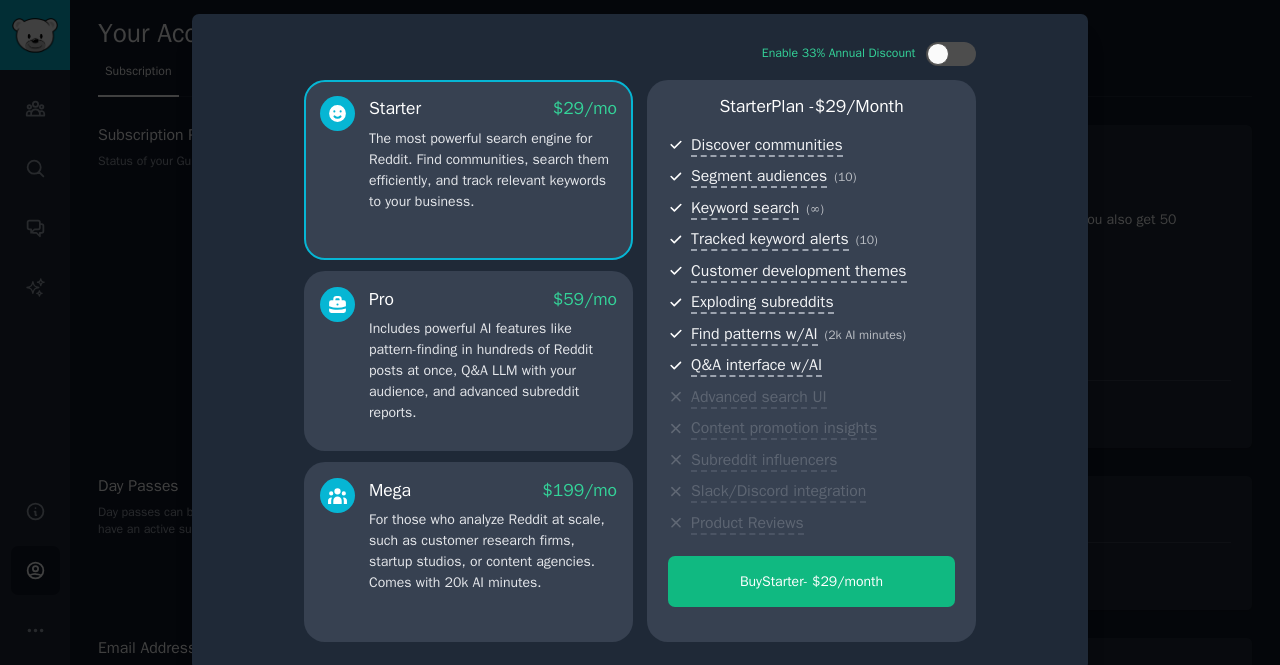 click at bounding box center (640, 332) 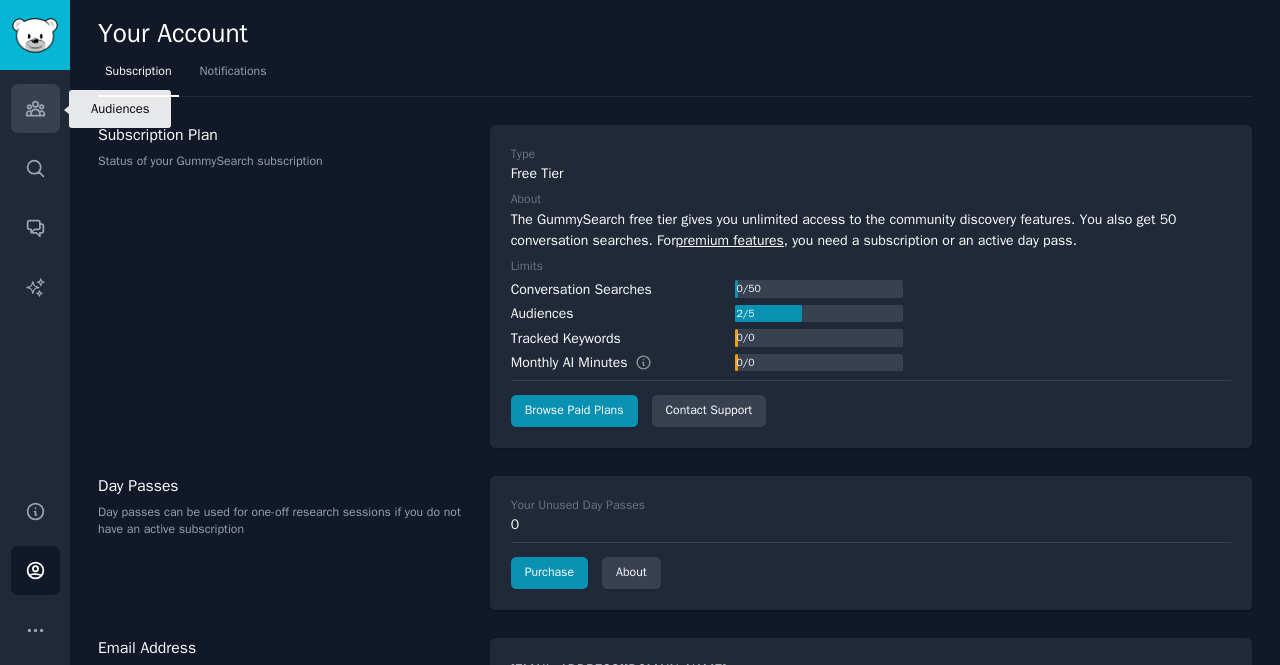 click on "Audiences" at bounding box center [35, 108] 